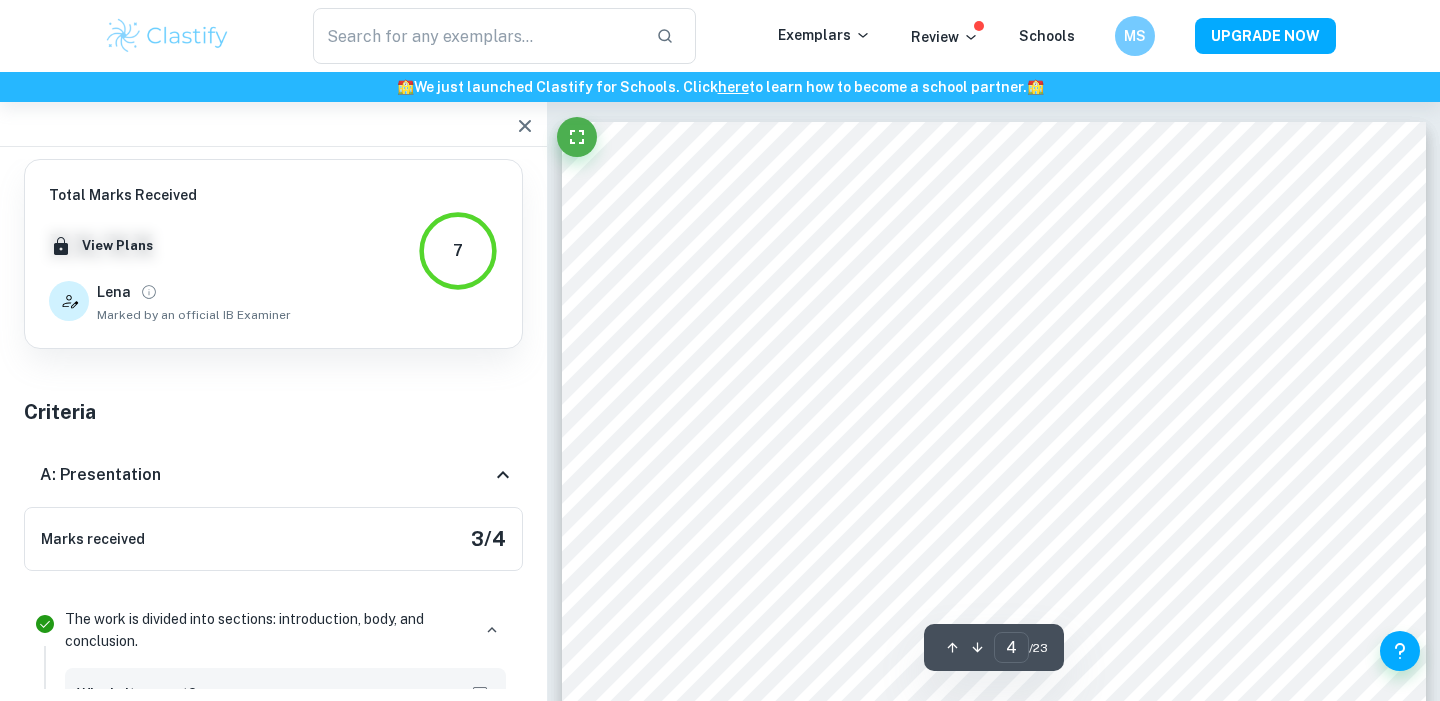 scroll, scrollTop: 3838, scrollLeft: 0, axis: vertical 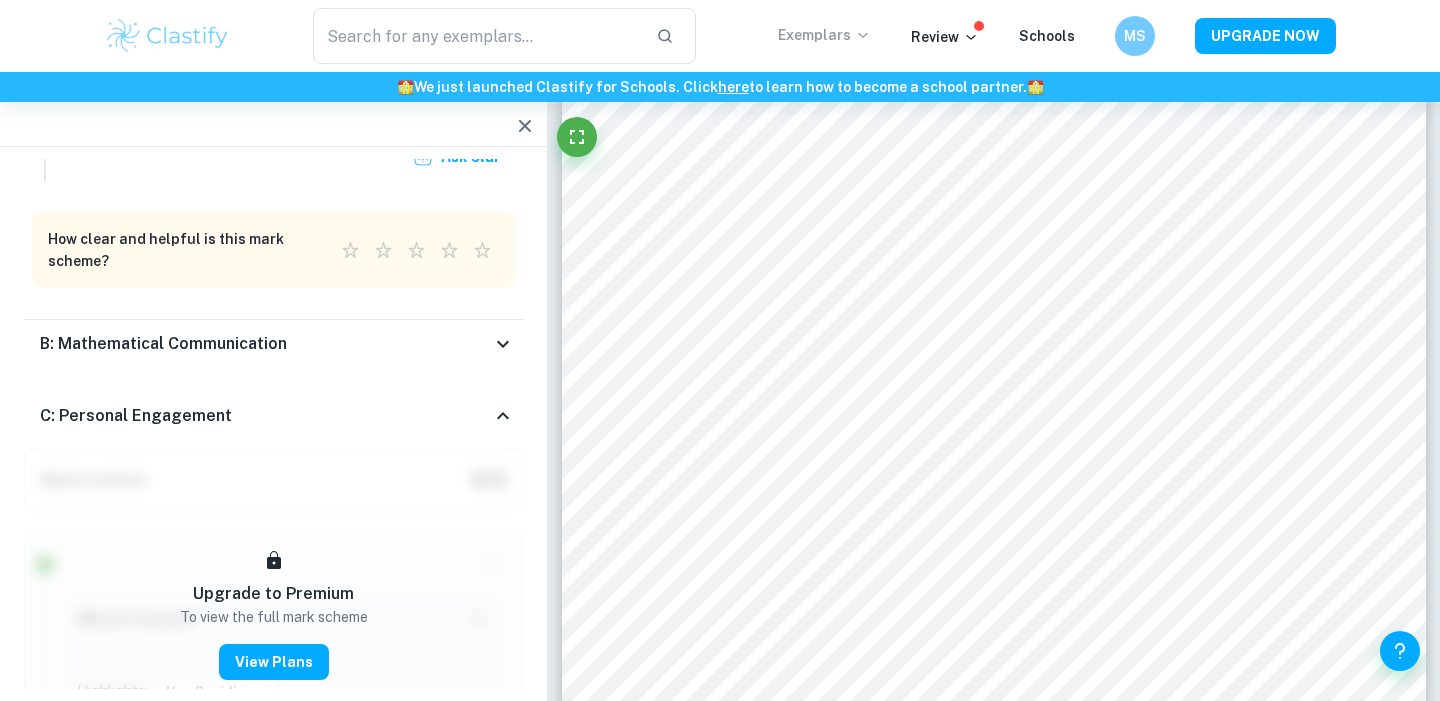click 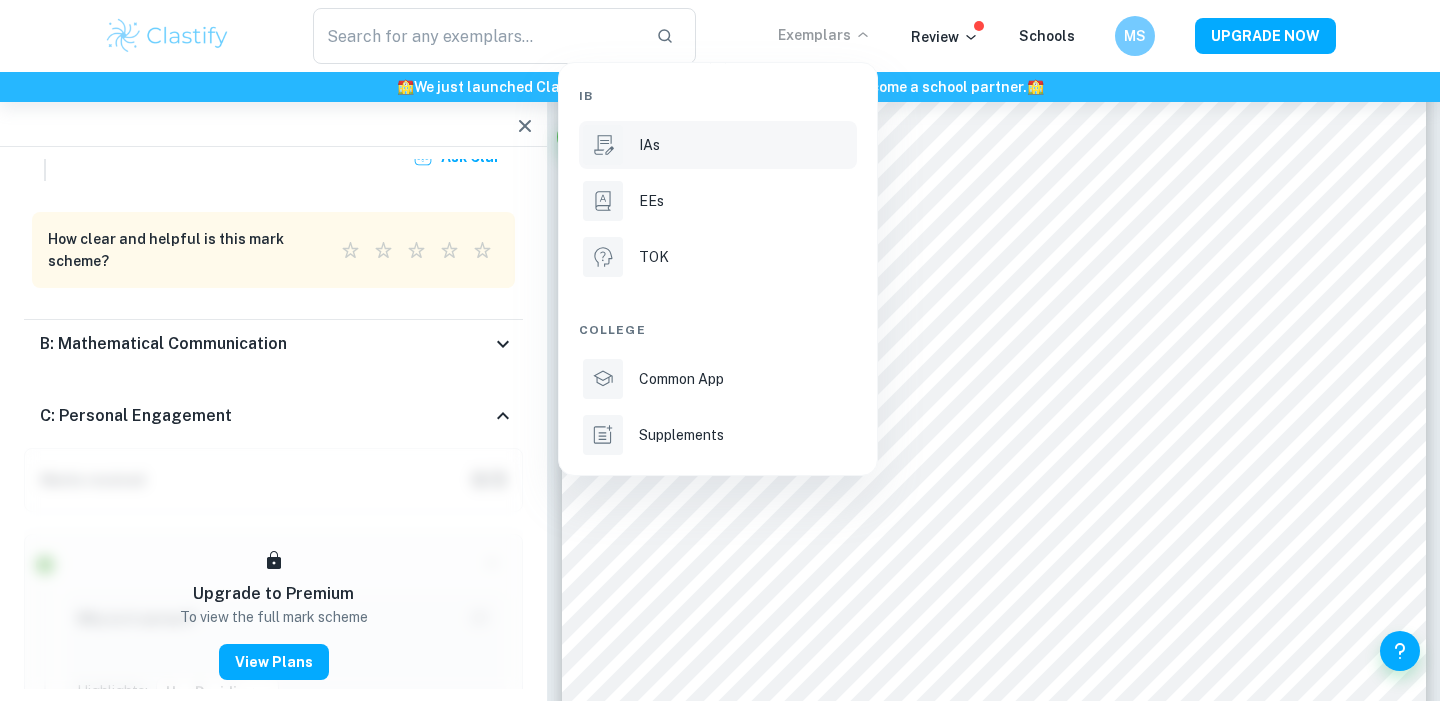 click on "IAs" at bounding box center [746, 145] 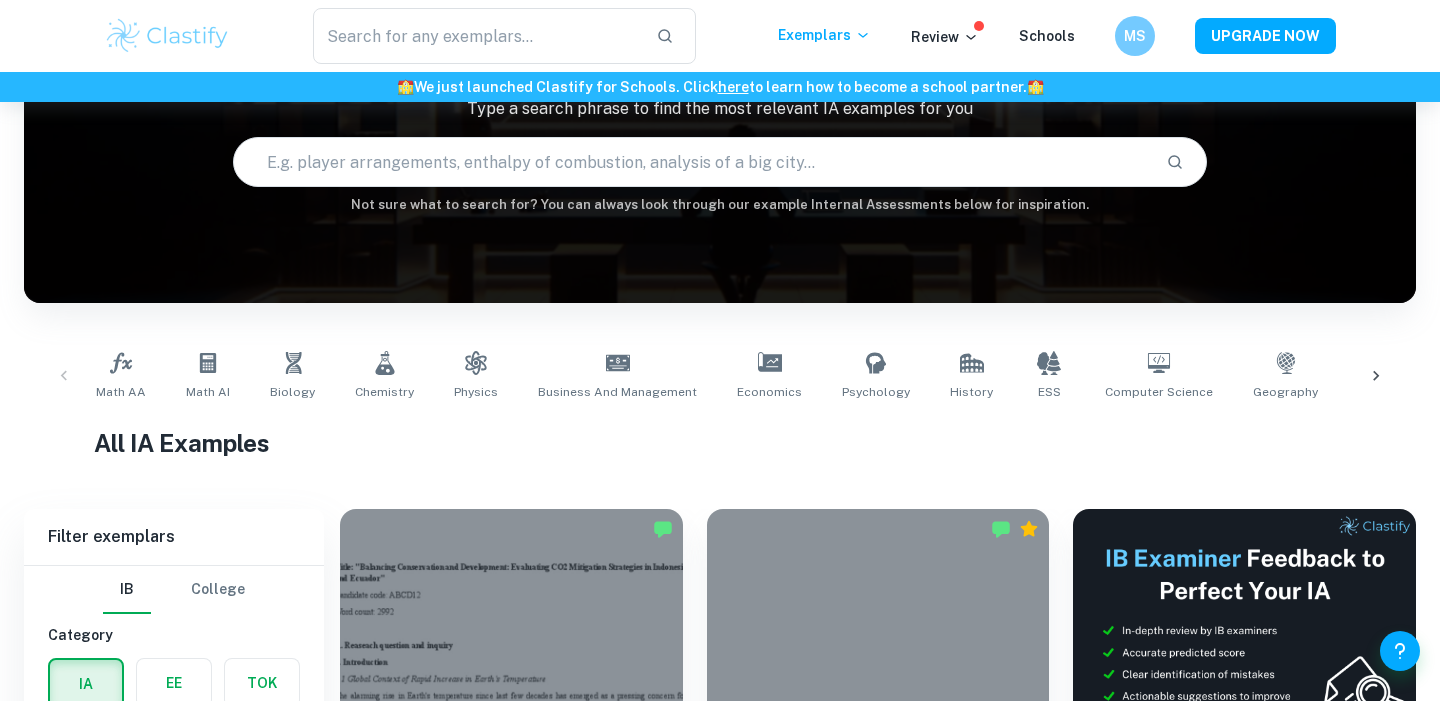 scroll, scrollTop: 191, scrollLeft: 0, axis: vertical 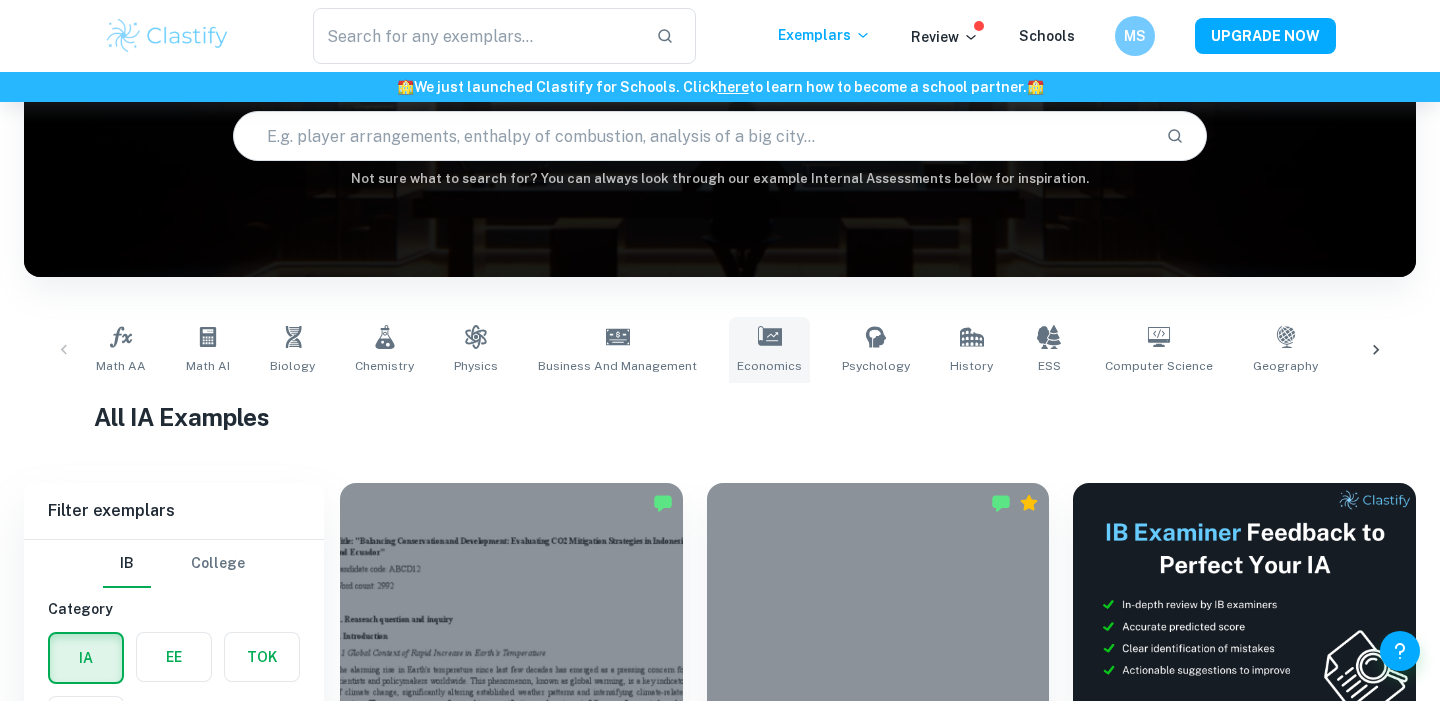 click on "Economics" at bounding box center [769, 350] 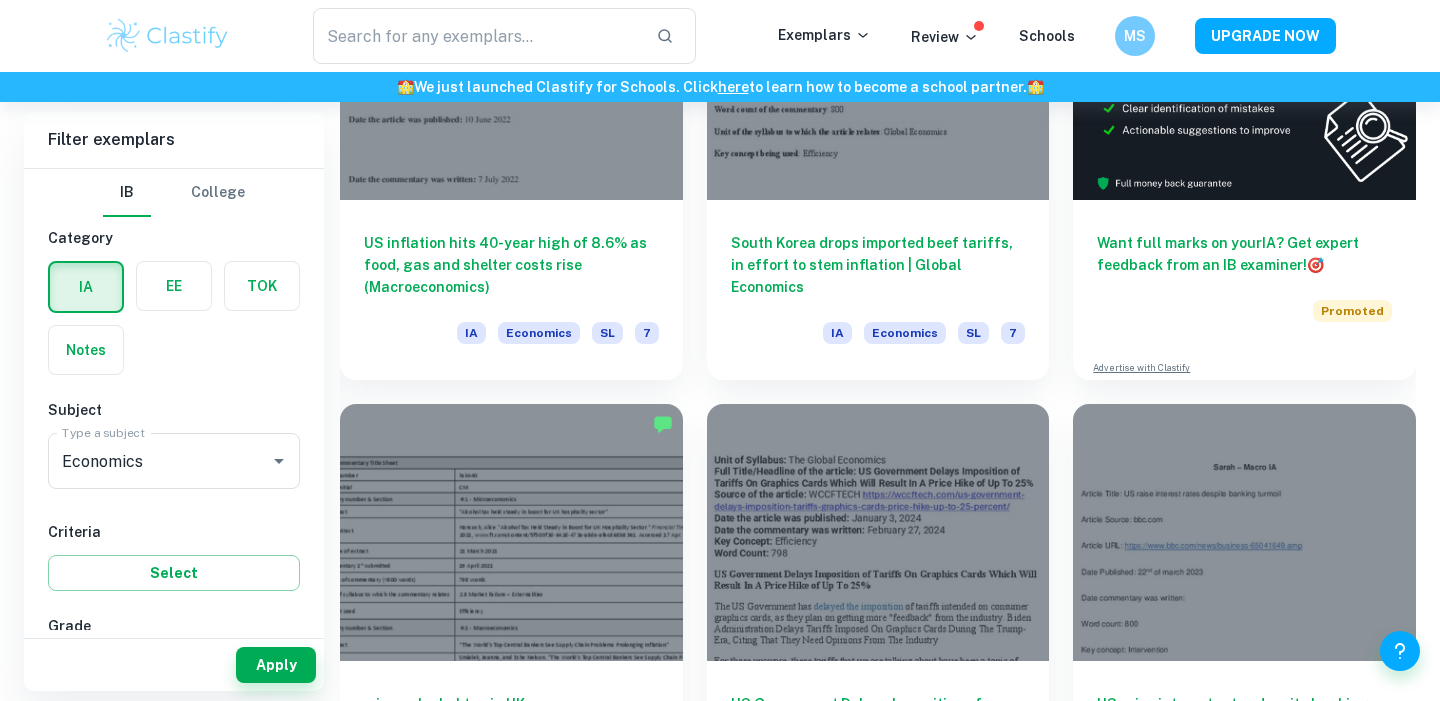 scroll, scrollTop: 737, scrollLeft: 0, axis: vertical 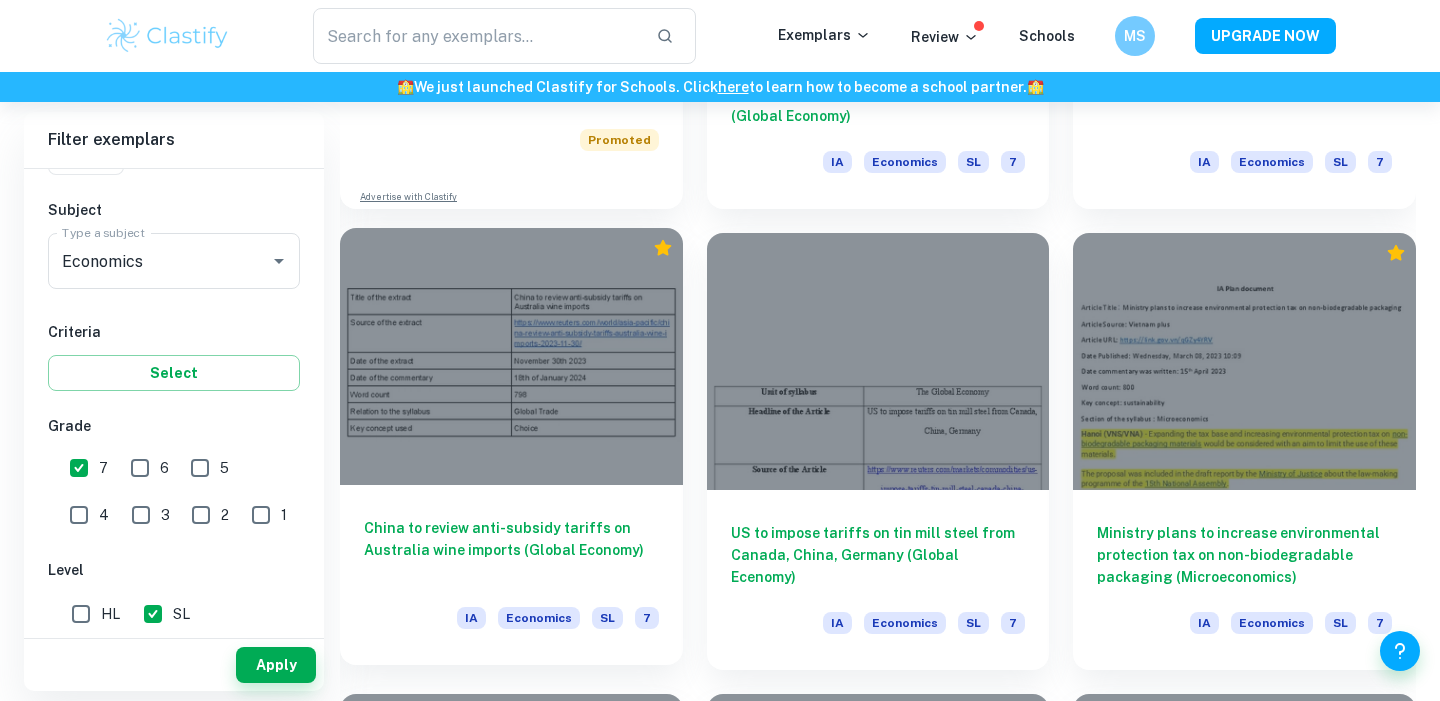 click at bounding box center [511, 356] 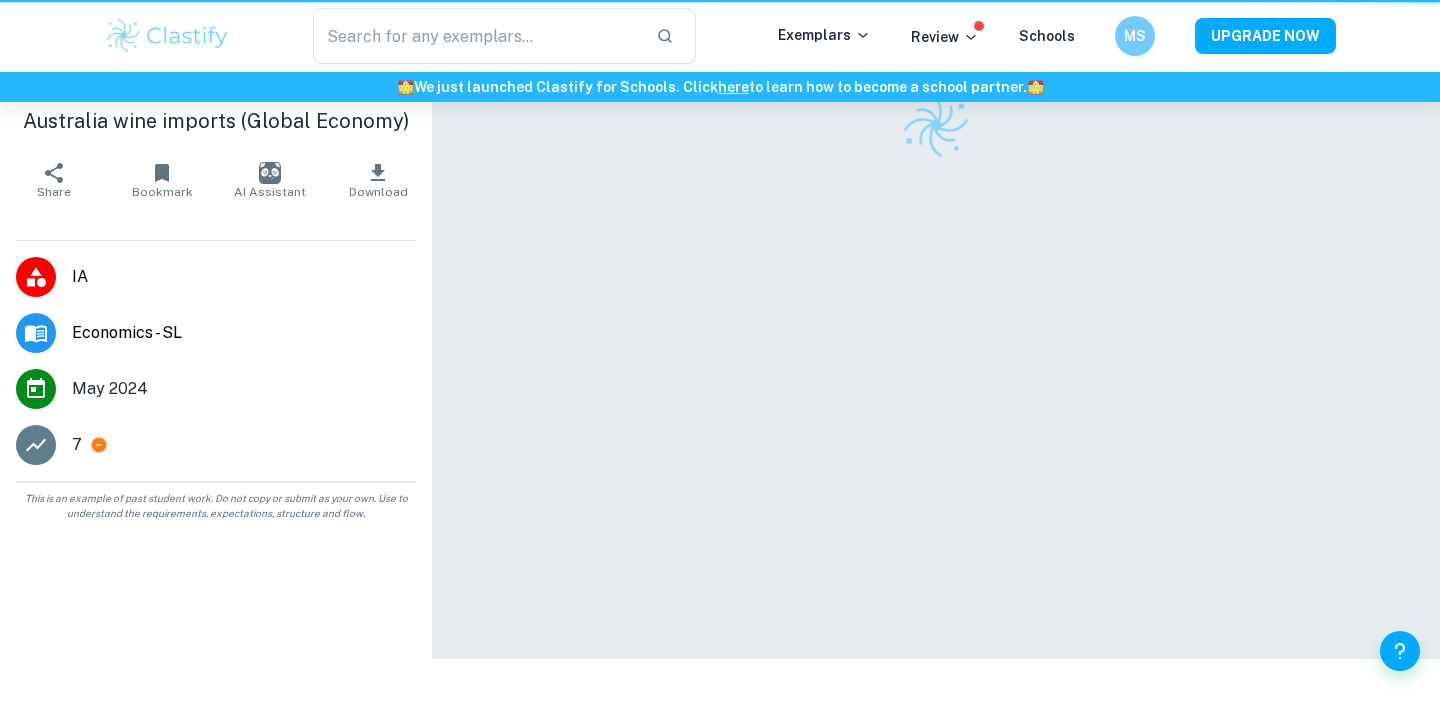 scroll, scrollTop: 0, scrollLeft: 0, axis: both 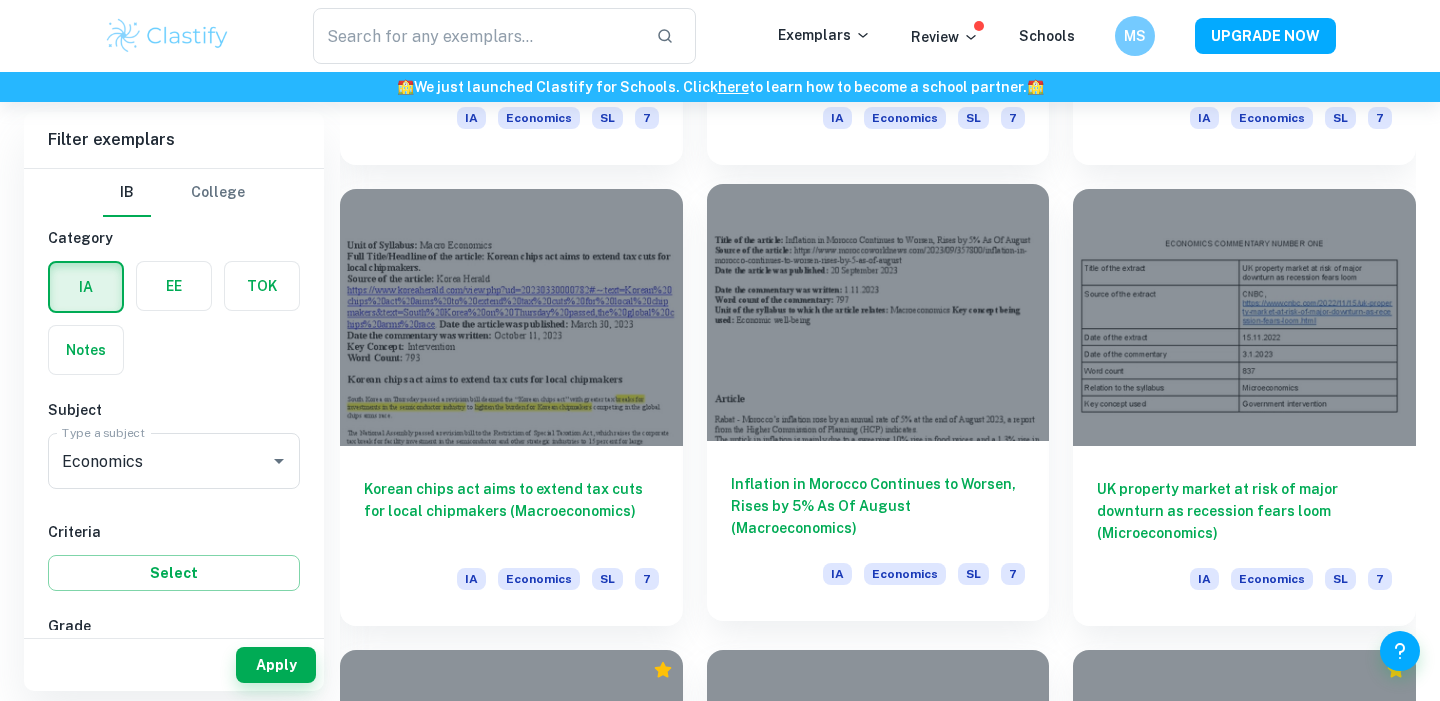 click on "Inflation in Morocco Continues to Worsen, Rises by 5% As Of August (Macroeconomics)" at bounding box center (878, 506) 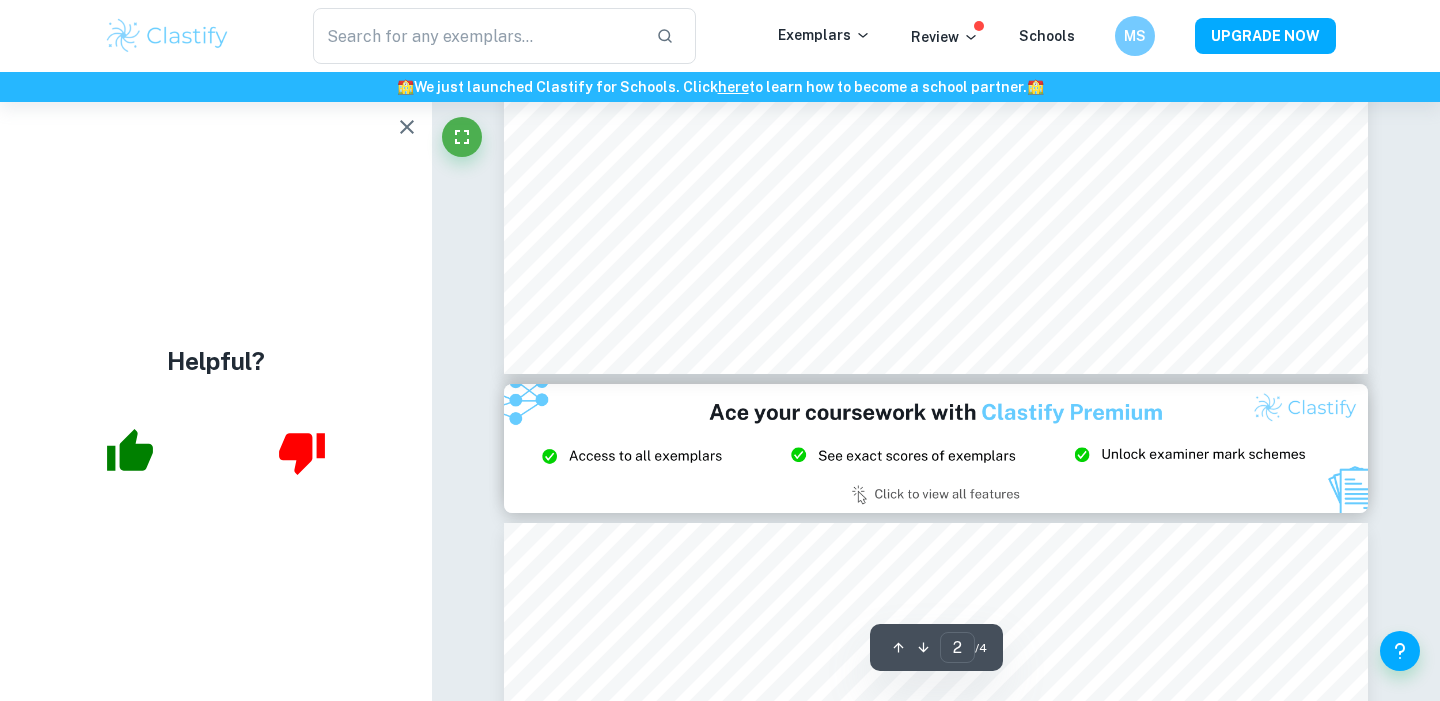scroll, scrollTop: 2382, scrollLeft: 0, axis: vertical 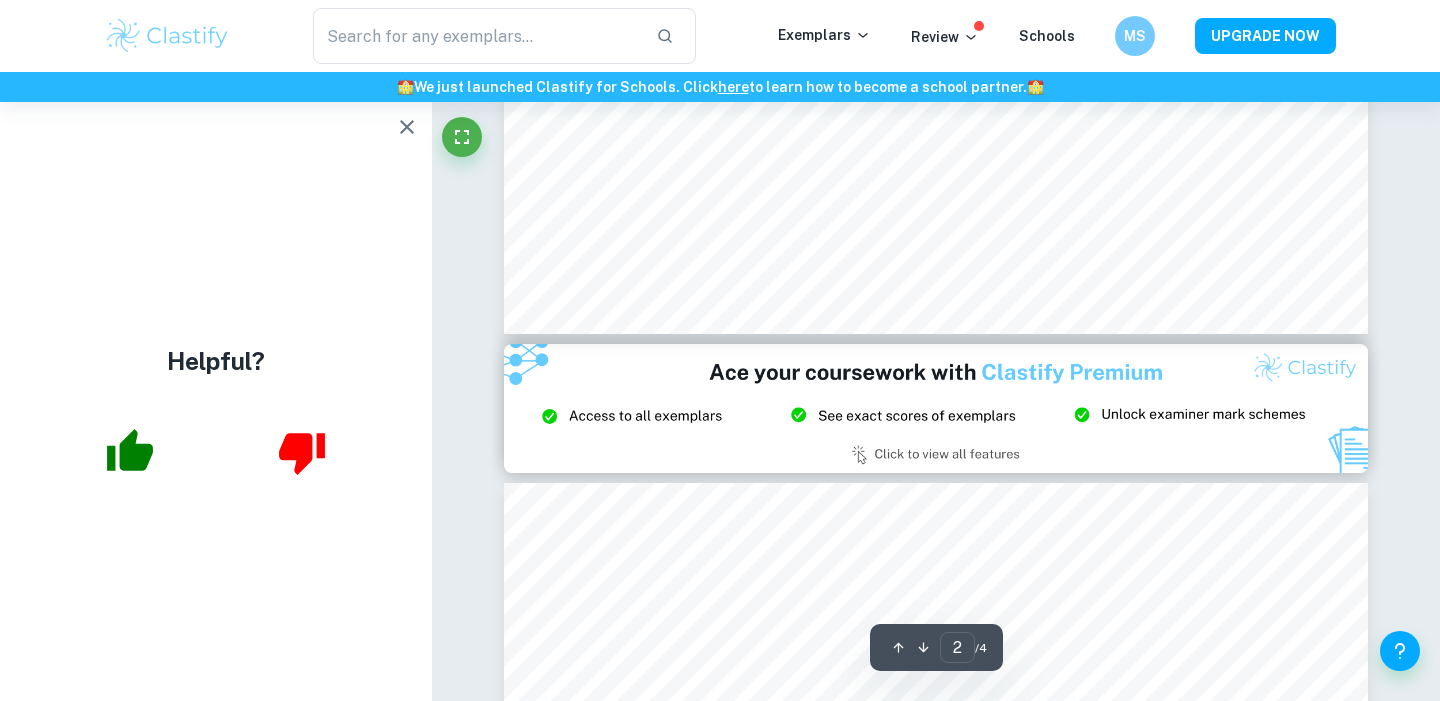 click at bounding box center (407, 127) 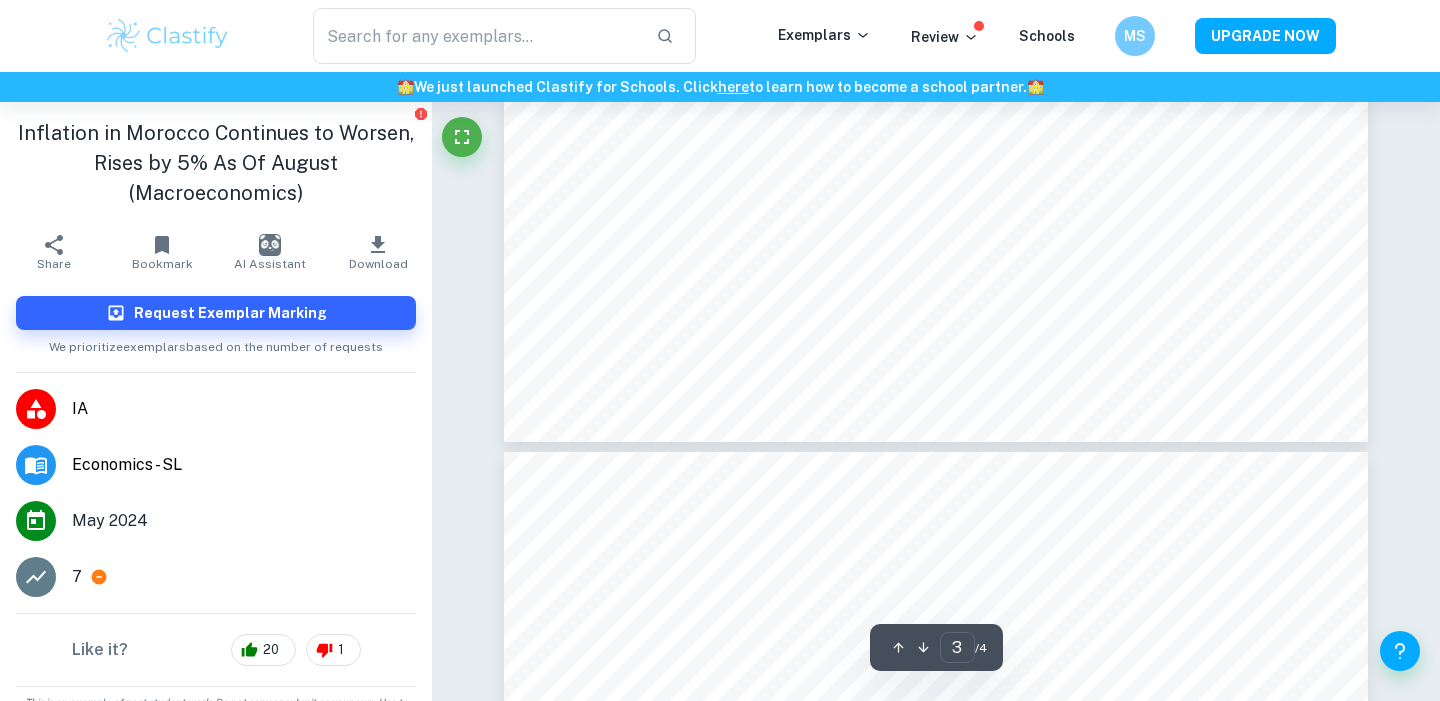 type on "4" 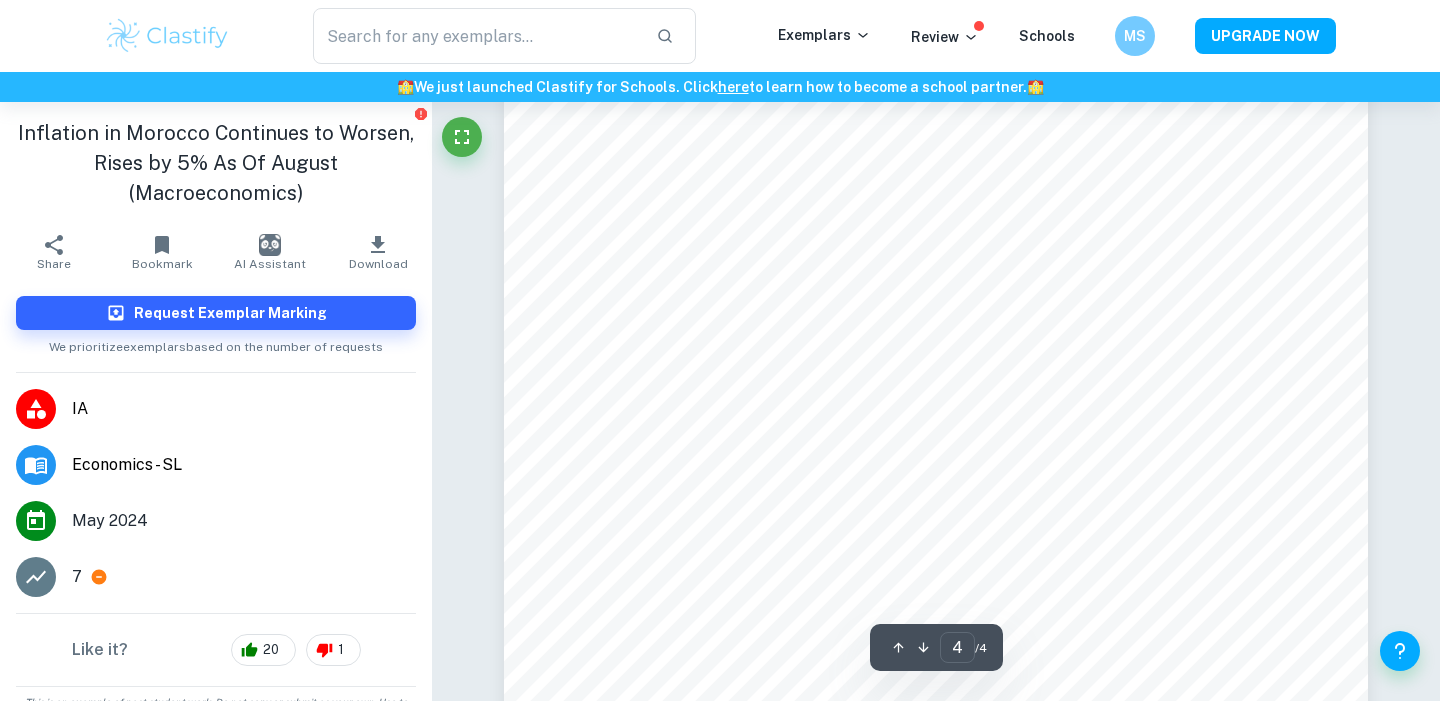 scroll, scrollTop: 4559, scrollLeft: 0, axis: vertical 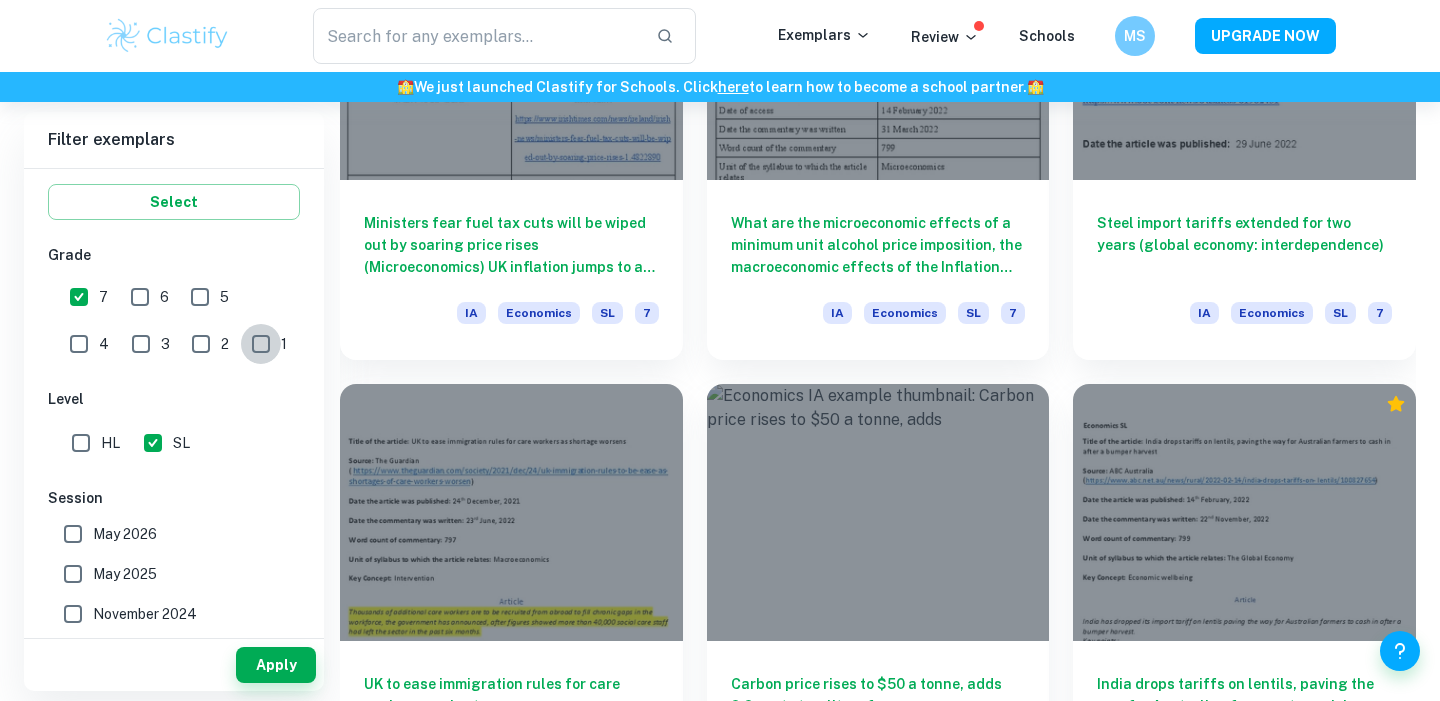 click on "1" at bounding box center (261, 344) 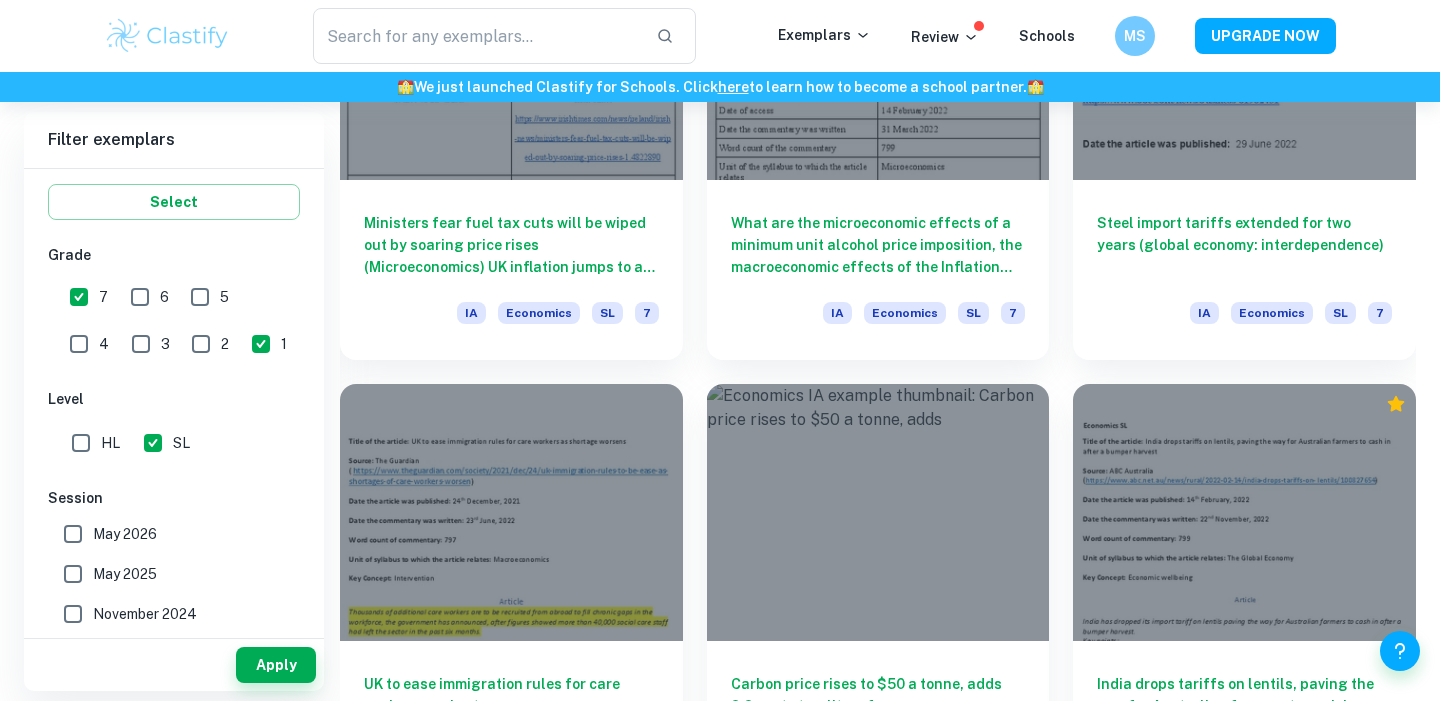 click on "7" at bounding box center [79, 297] 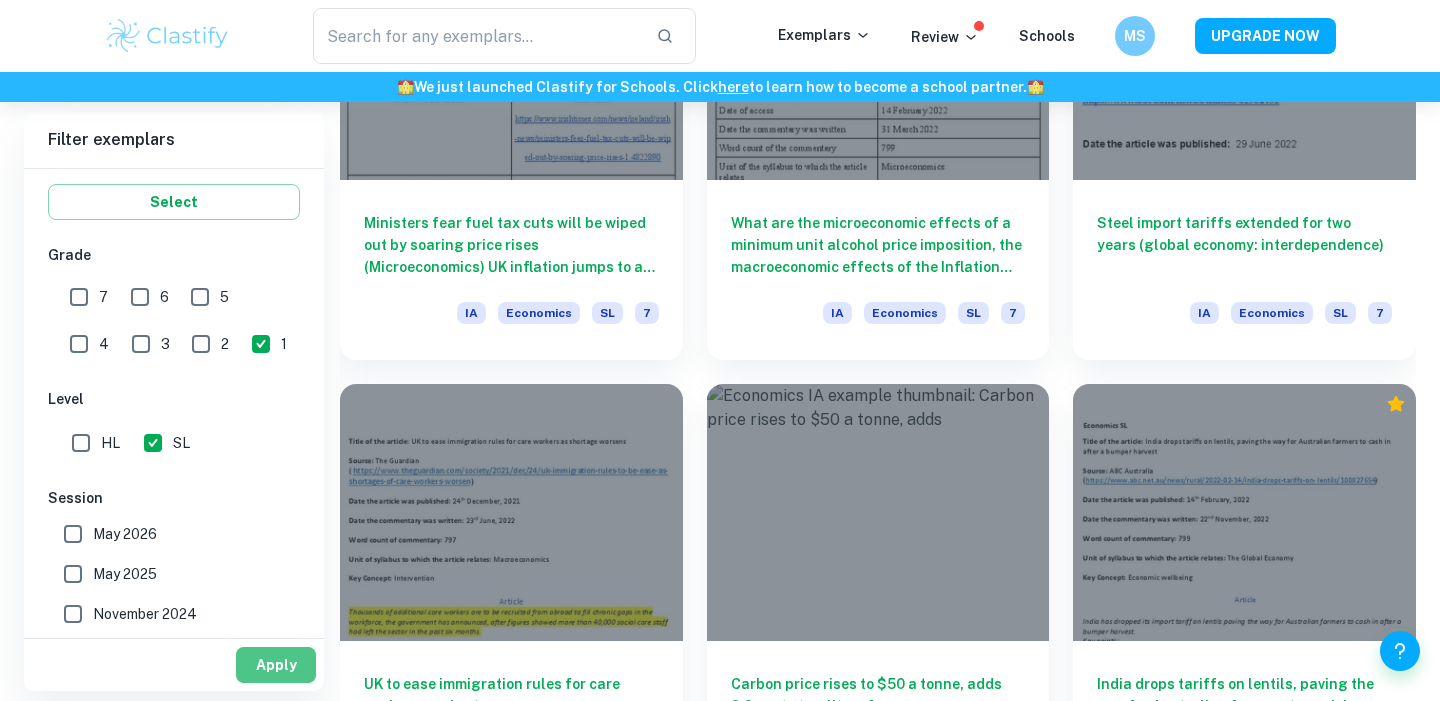 click on "Apply" at bounding box center (276, 665) 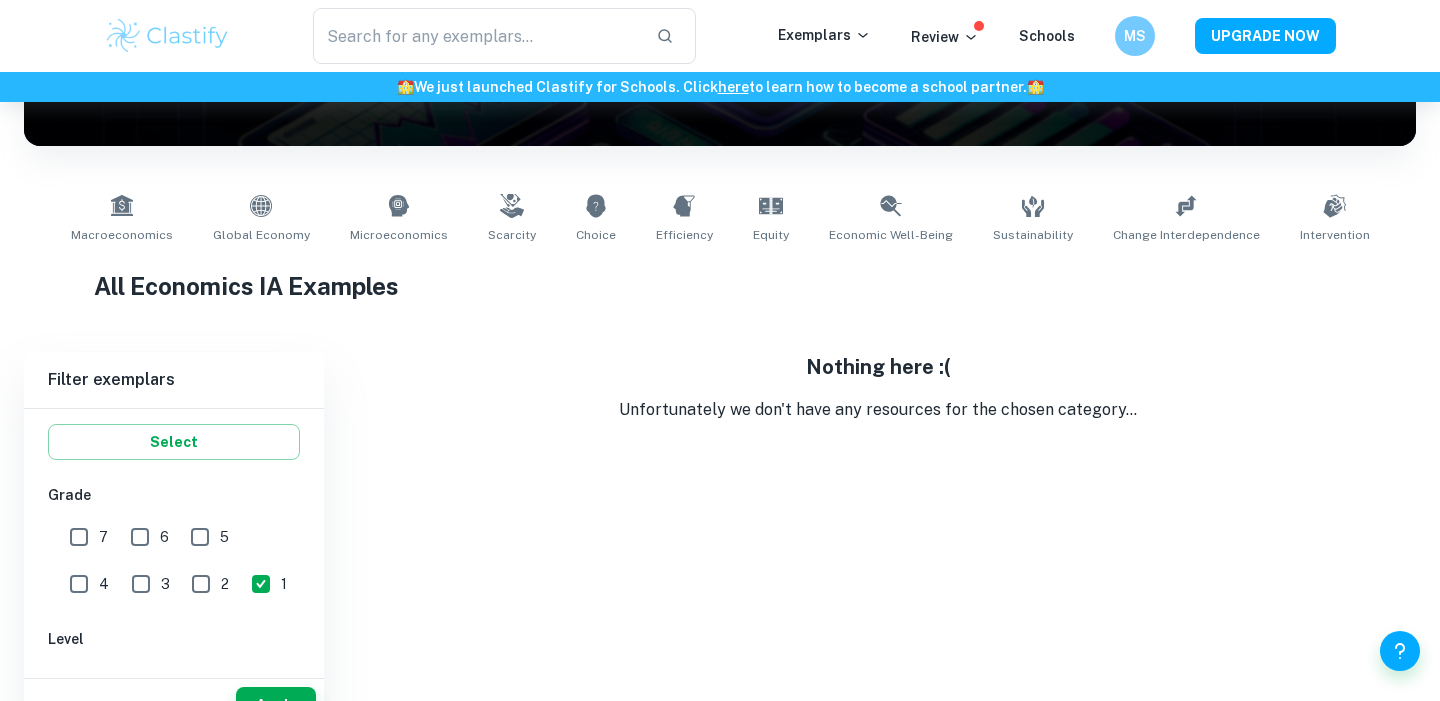 scroll, scrollTop: 273, scrollLeft: 0, axis: vertical 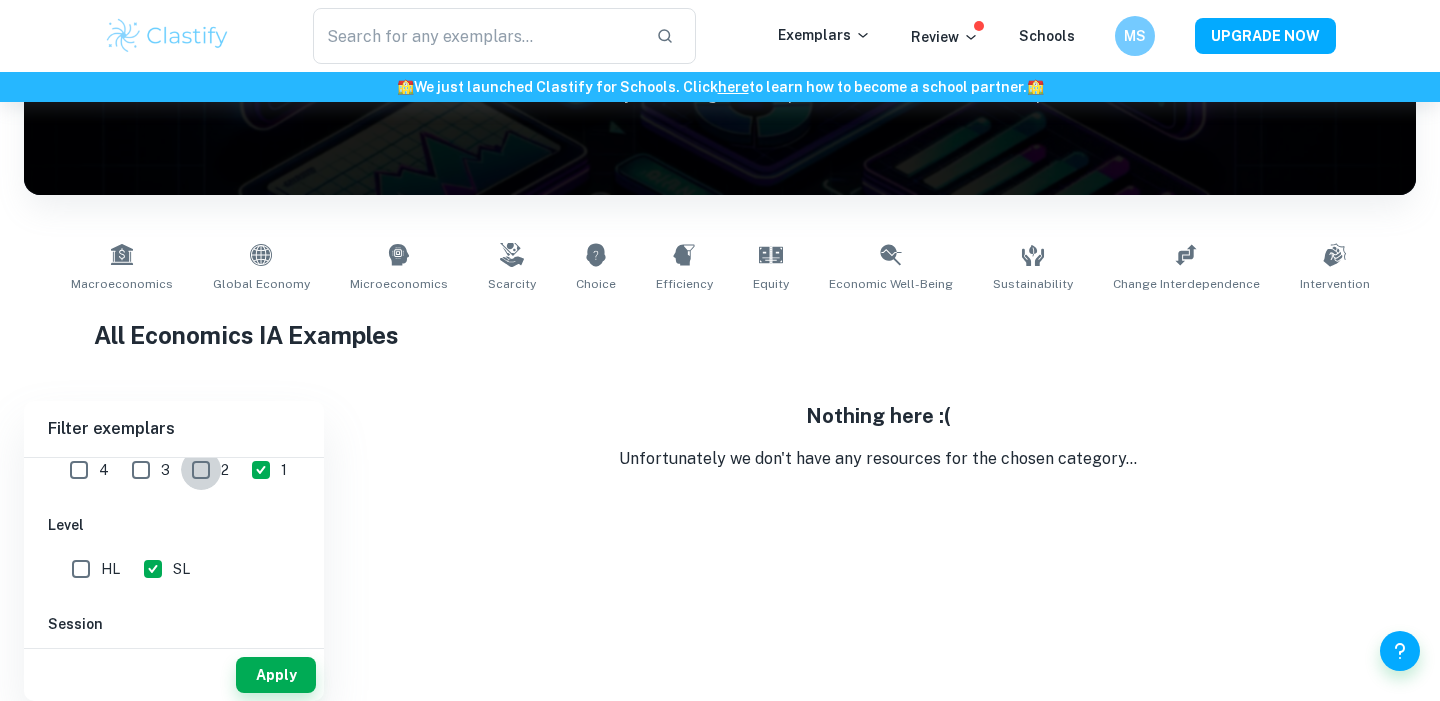 click on "2" at bounding box center [201, 470] 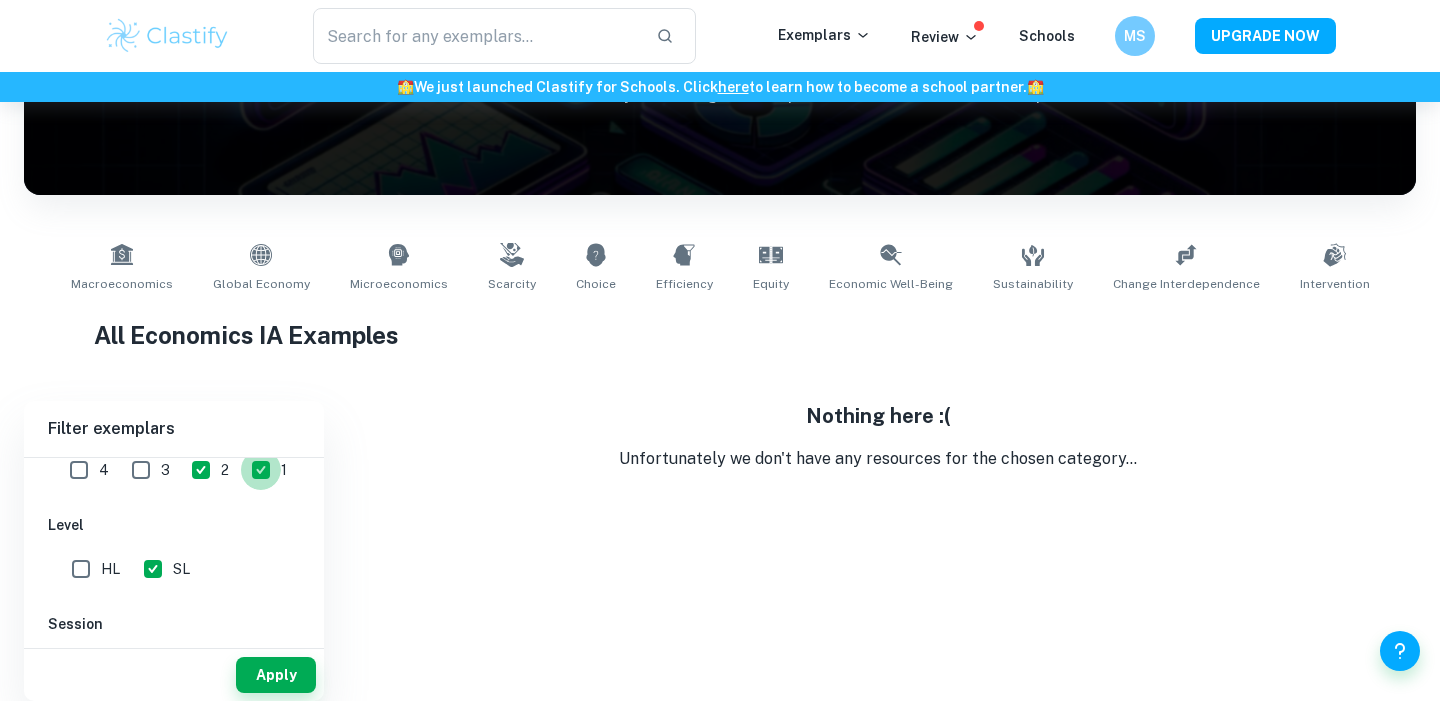 click on "1" at bounding box center [261, 470] 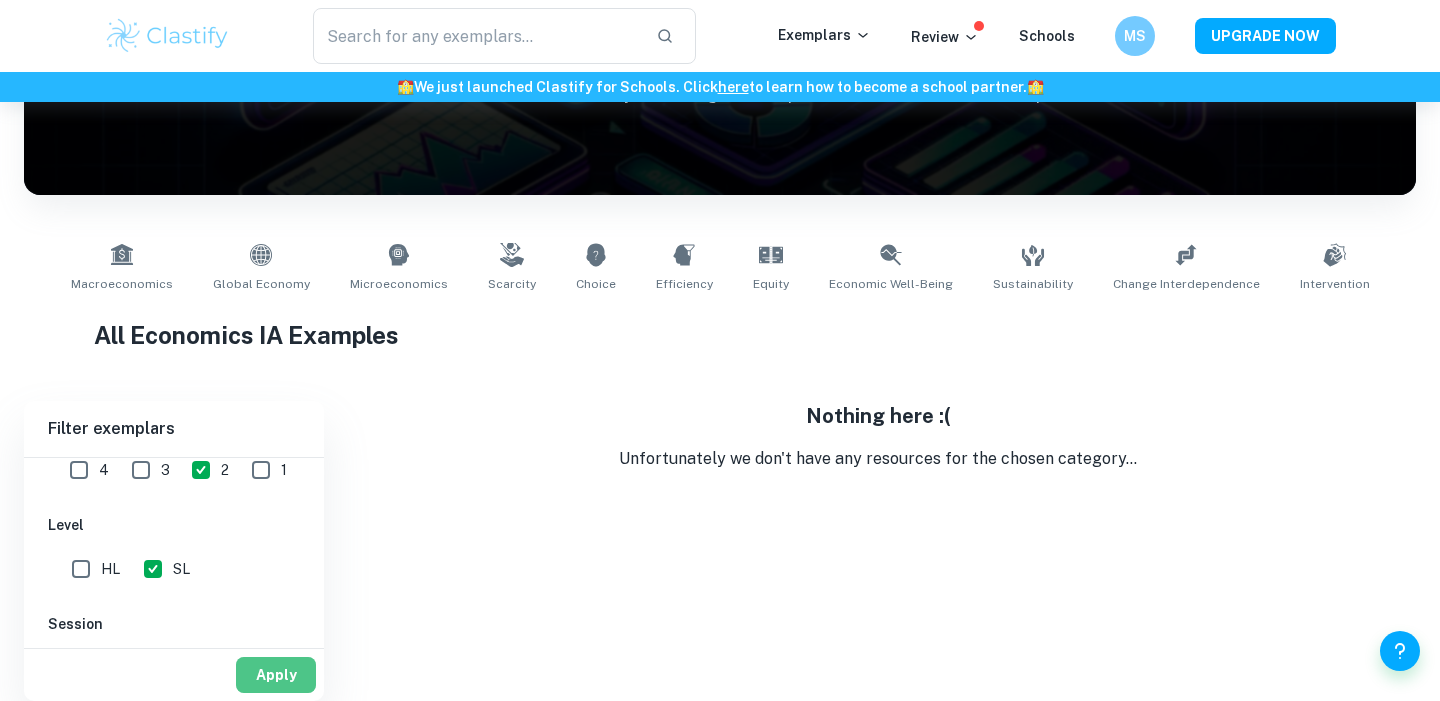 click on "Apply" at bounding box center [276, 675] 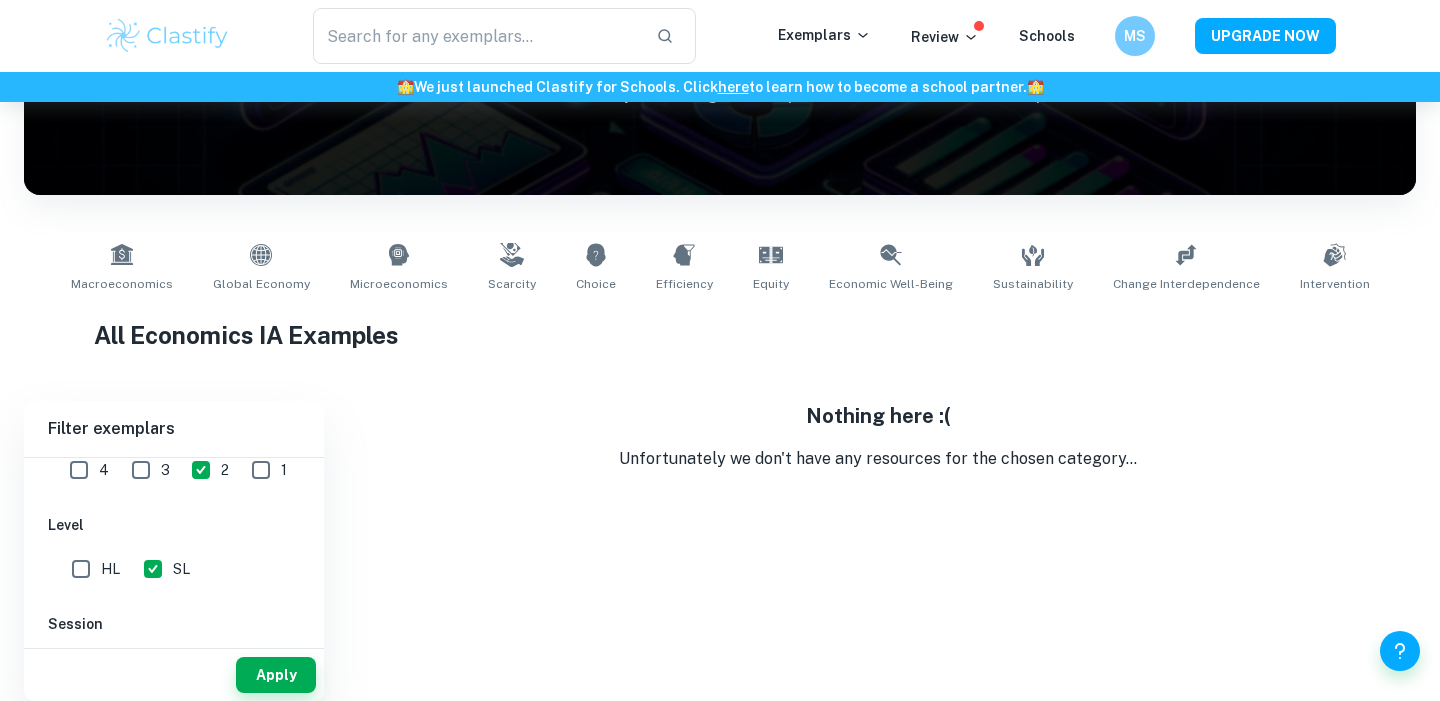 click on "3" at bounding box center (141, 470) 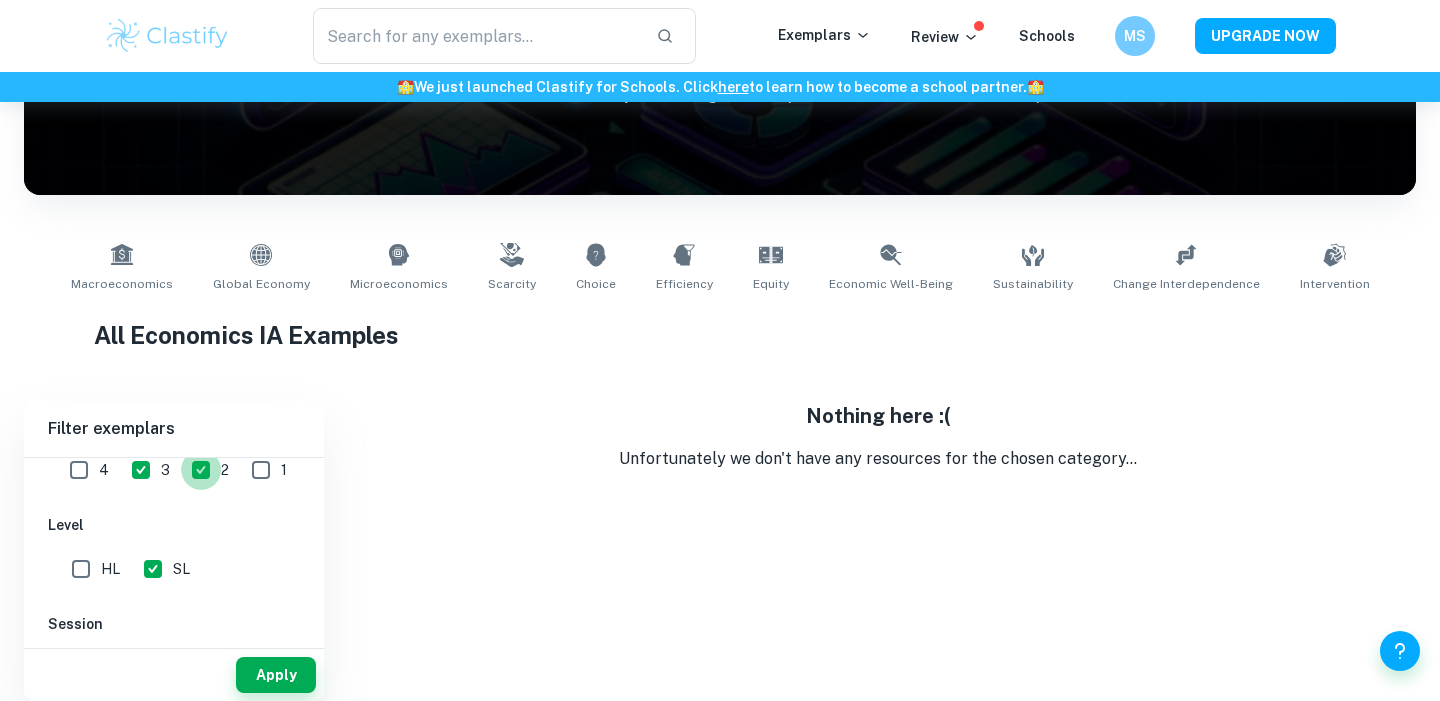 click on "2" at bounding box center (201, 470) 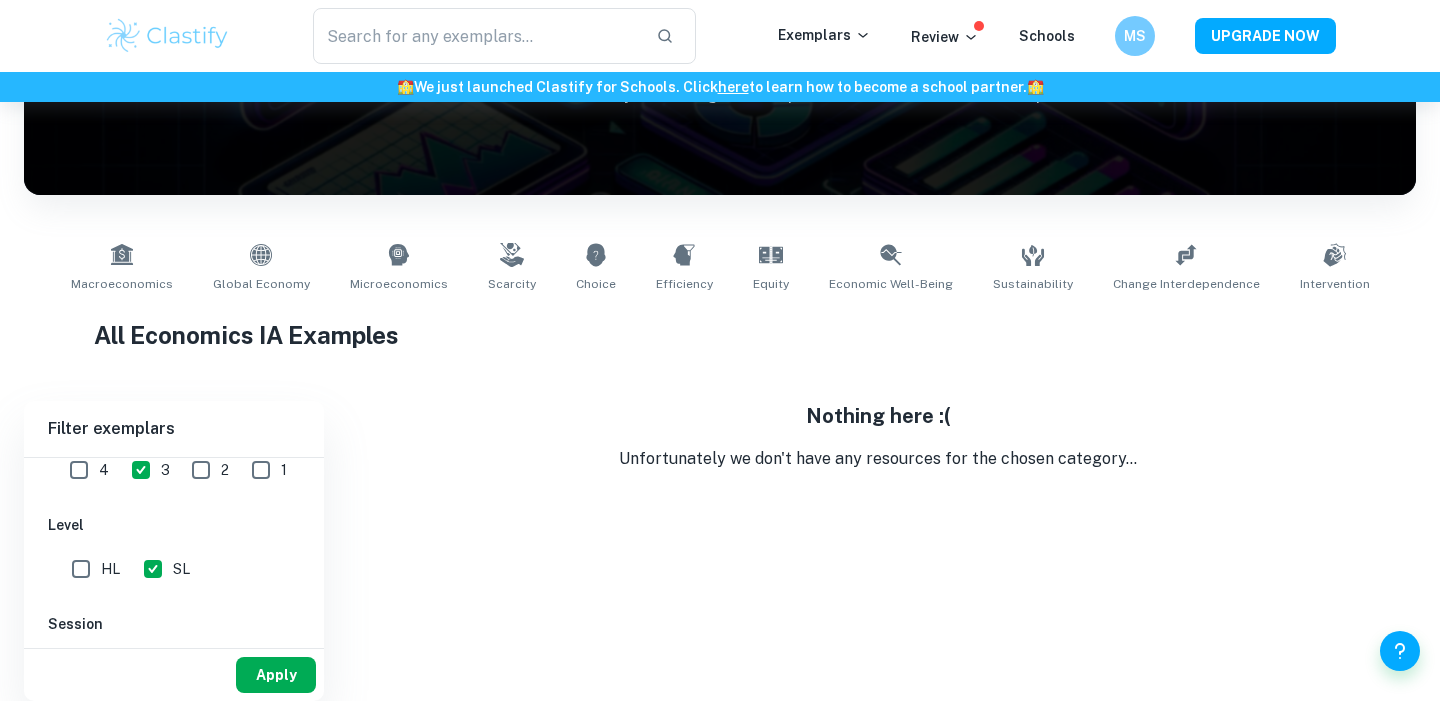 click on "Apply" at bounding box center (276, 675) 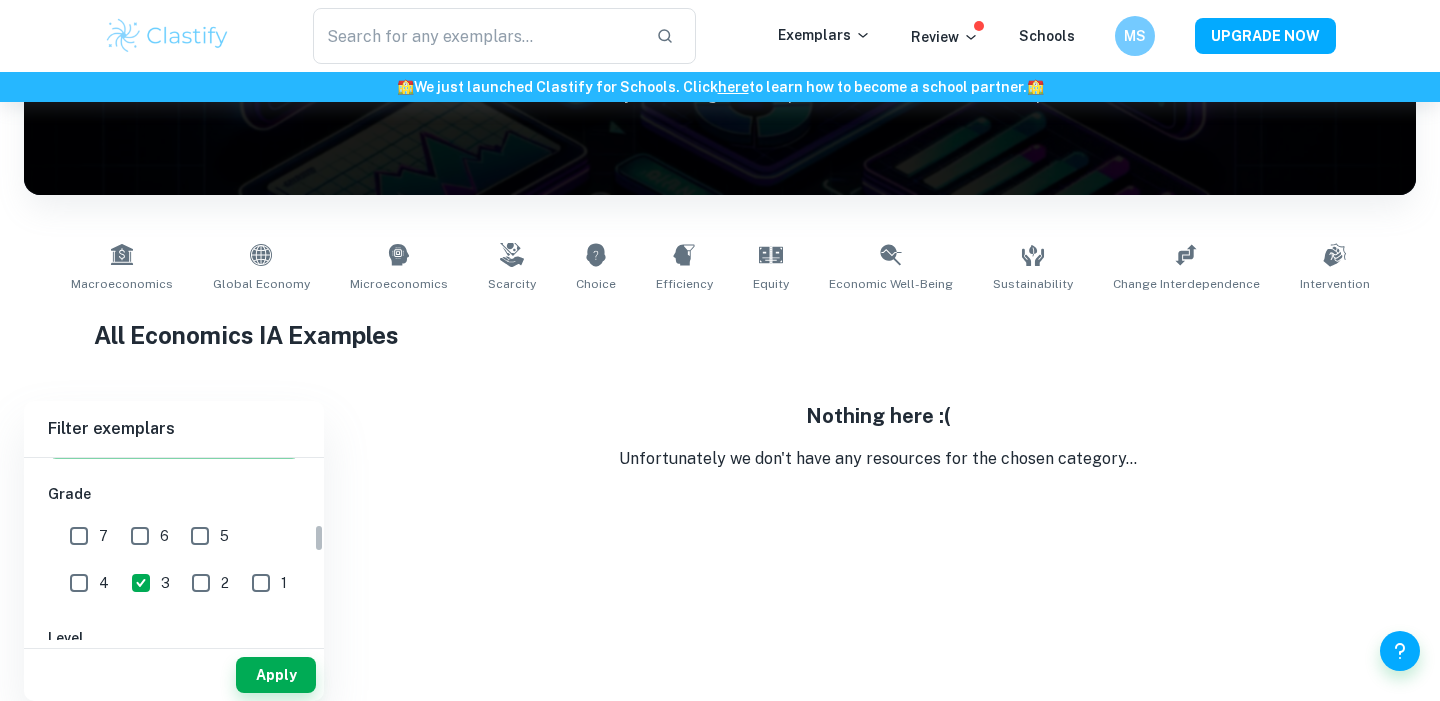 scroll, scrollTop: 406, scrollLeft: 0, axis: vertical 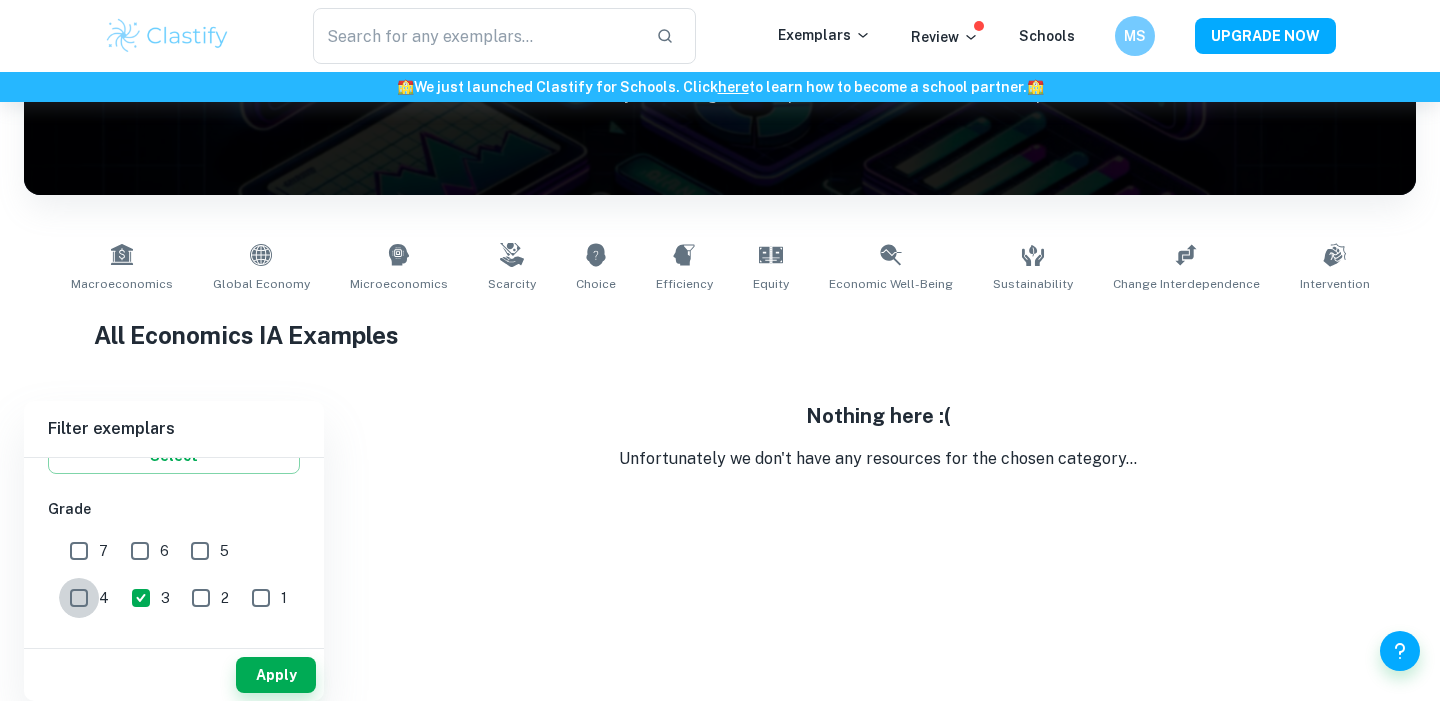 click on "4" at bounding box center (79, 598) 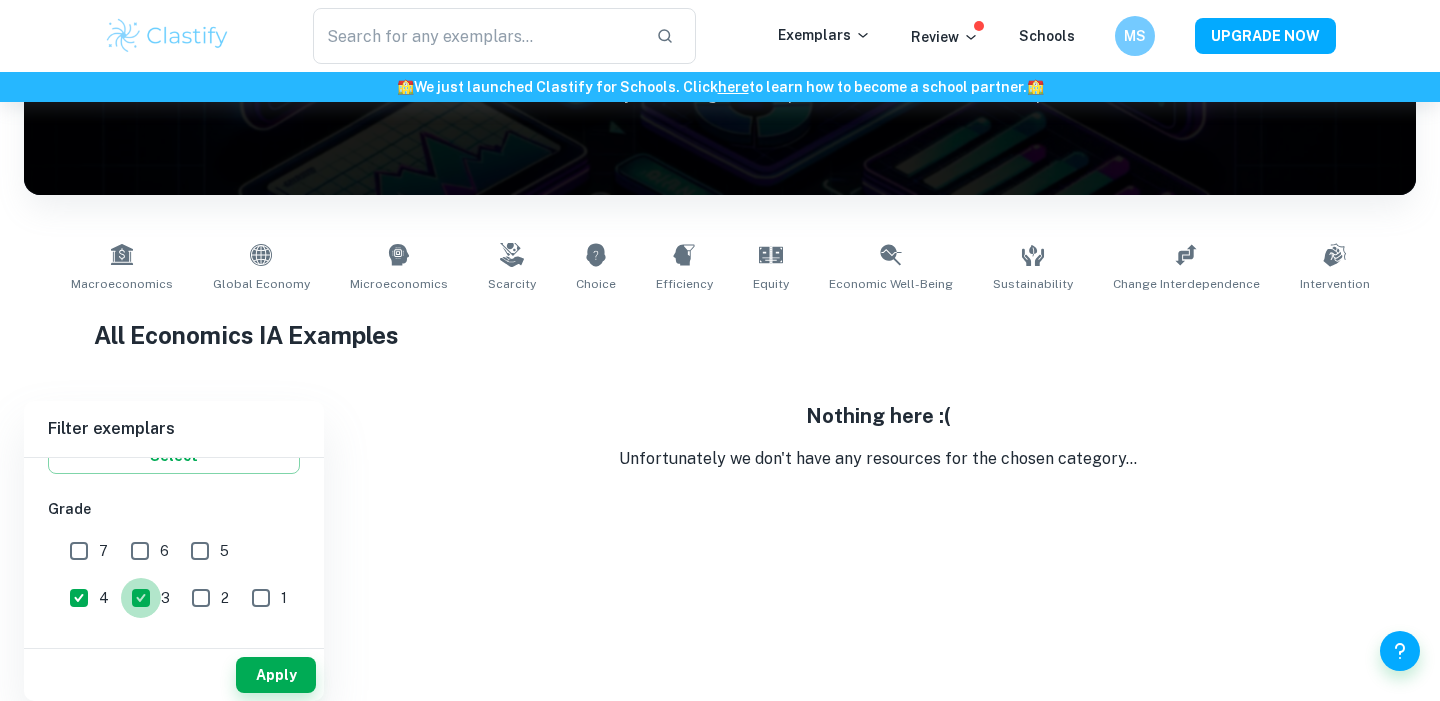 click on "3" at bounding box center [141, 598] 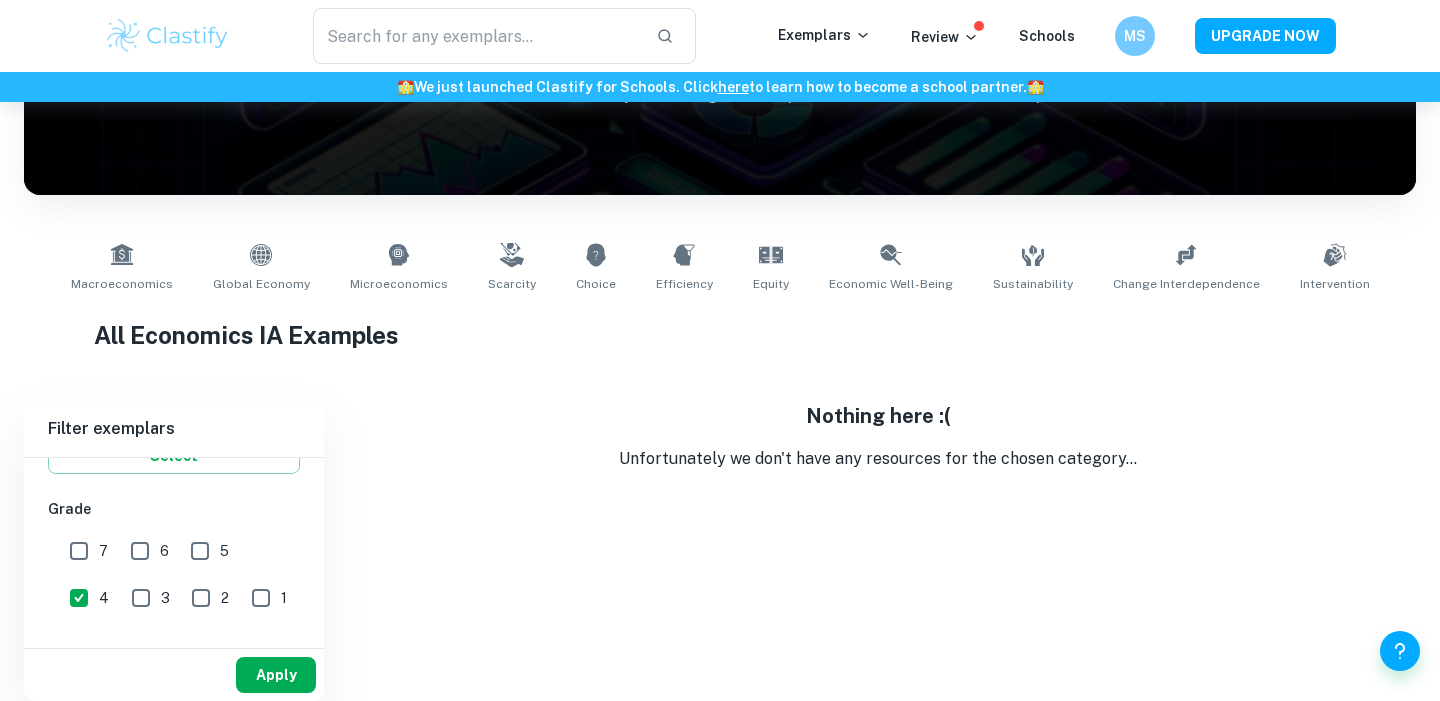 click on "Apply" at bounding box center (276, 675) 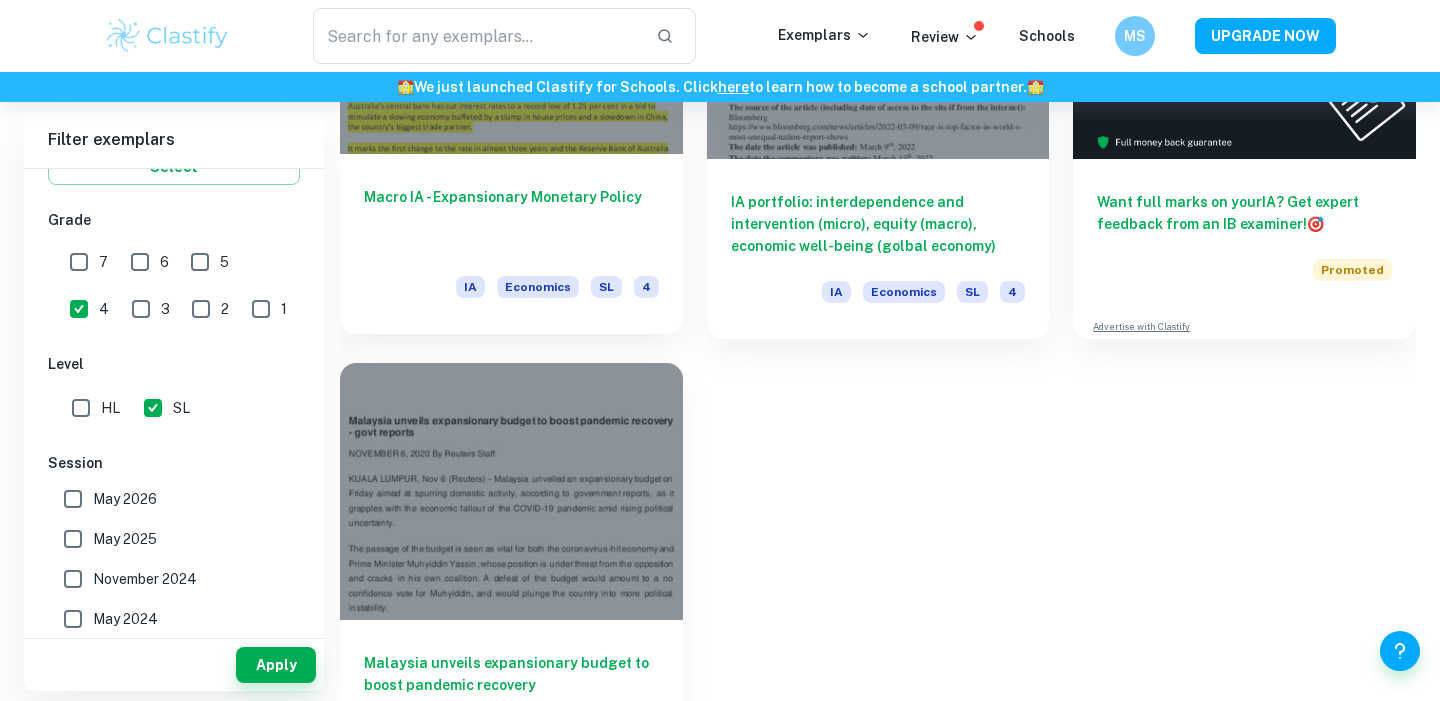 scroll, scrollTop: 871, scrollLeft: 0, axis: vertical 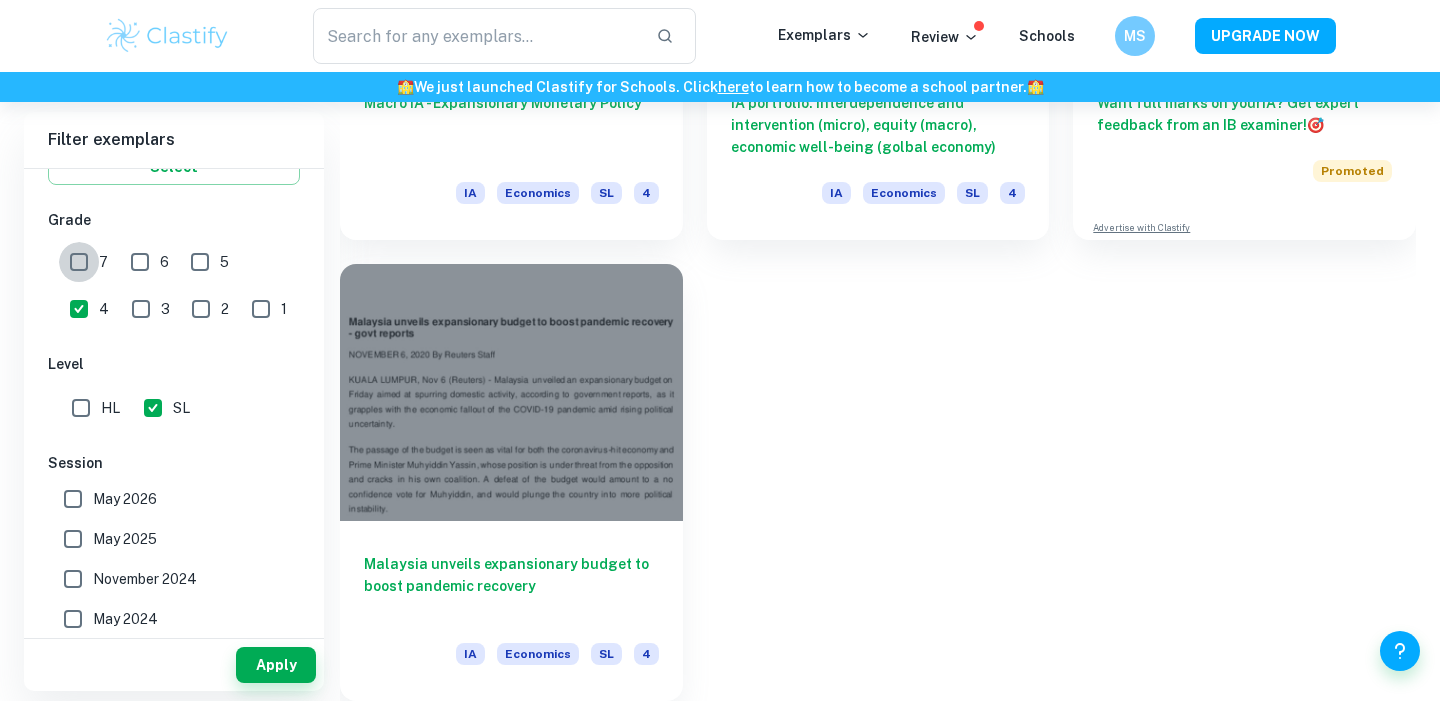 click on "7" at bounding box center [79, 262] 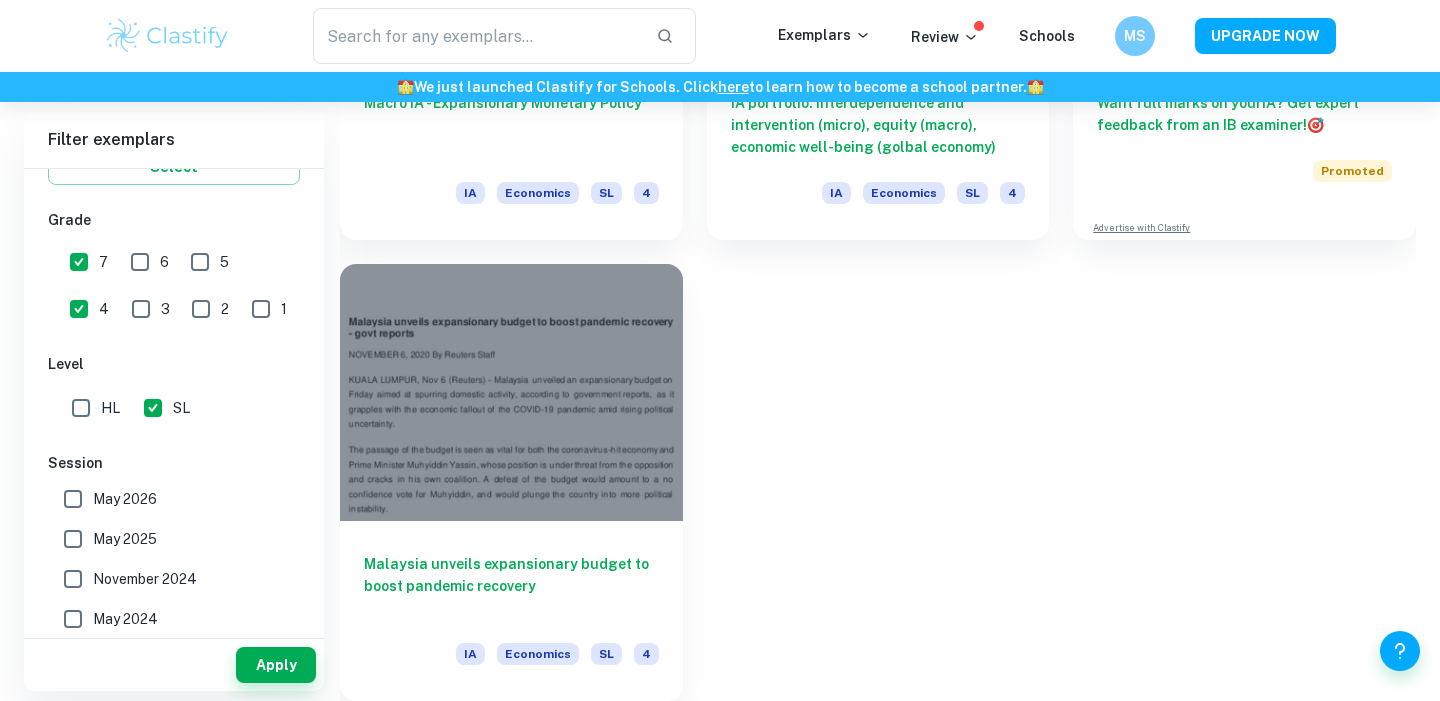 click on "4" at bounding box center (79, 309) 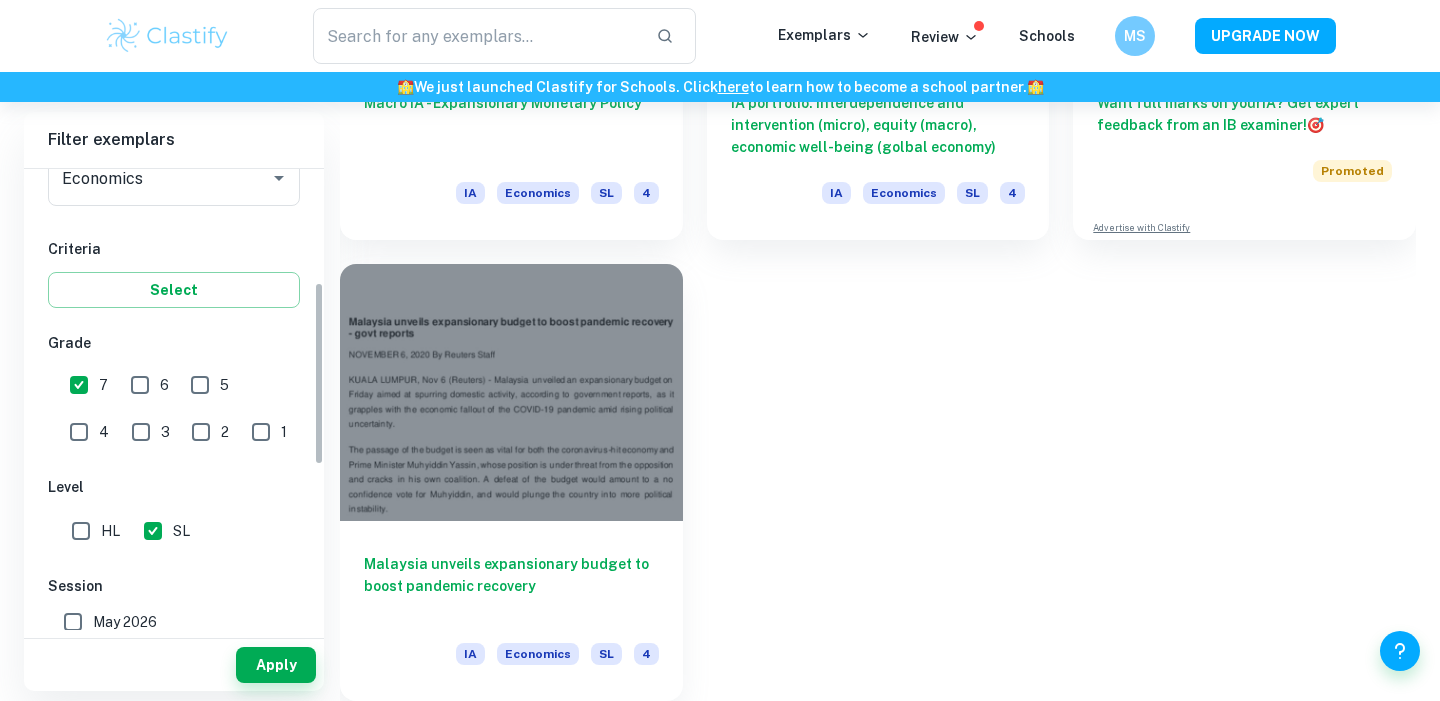 scroll, scrollTop: 284, scrollLeft: 0, axis: vertical 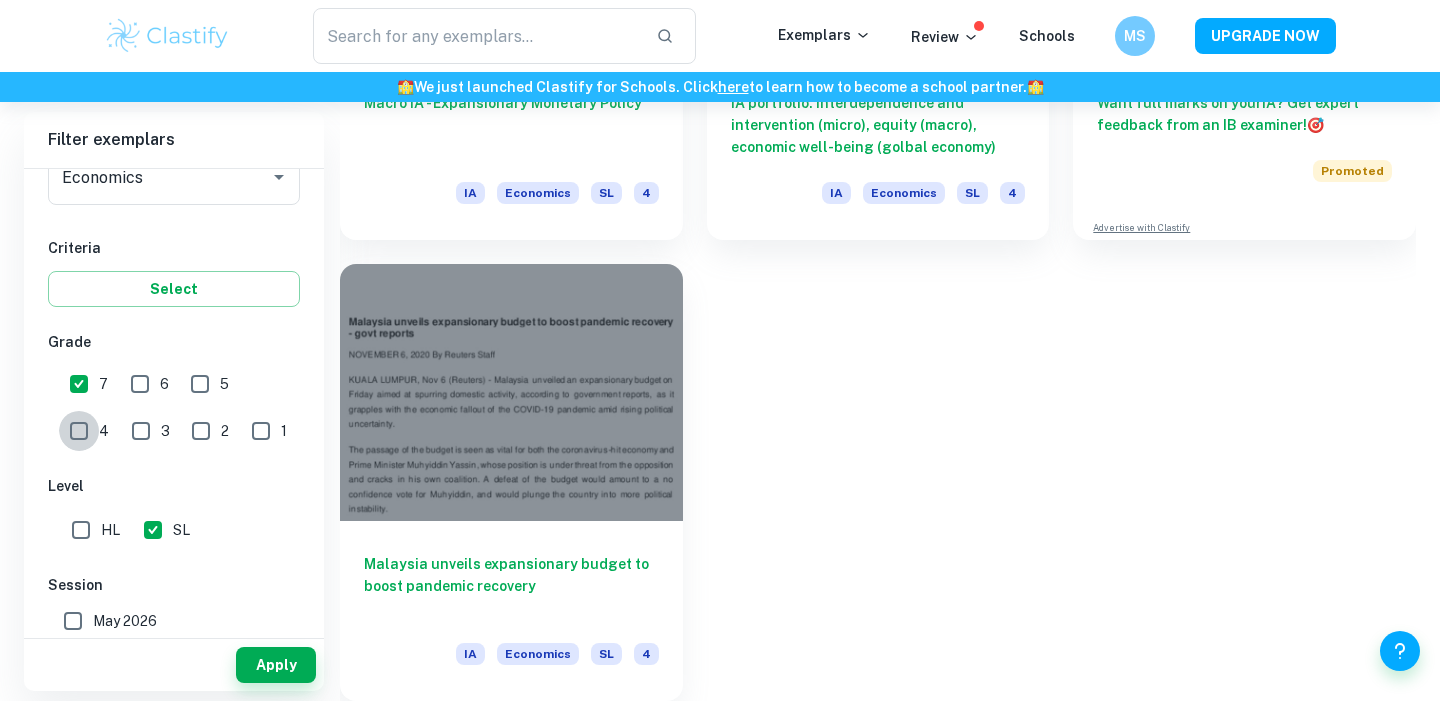click on "4" at bounding box center (79, 431) 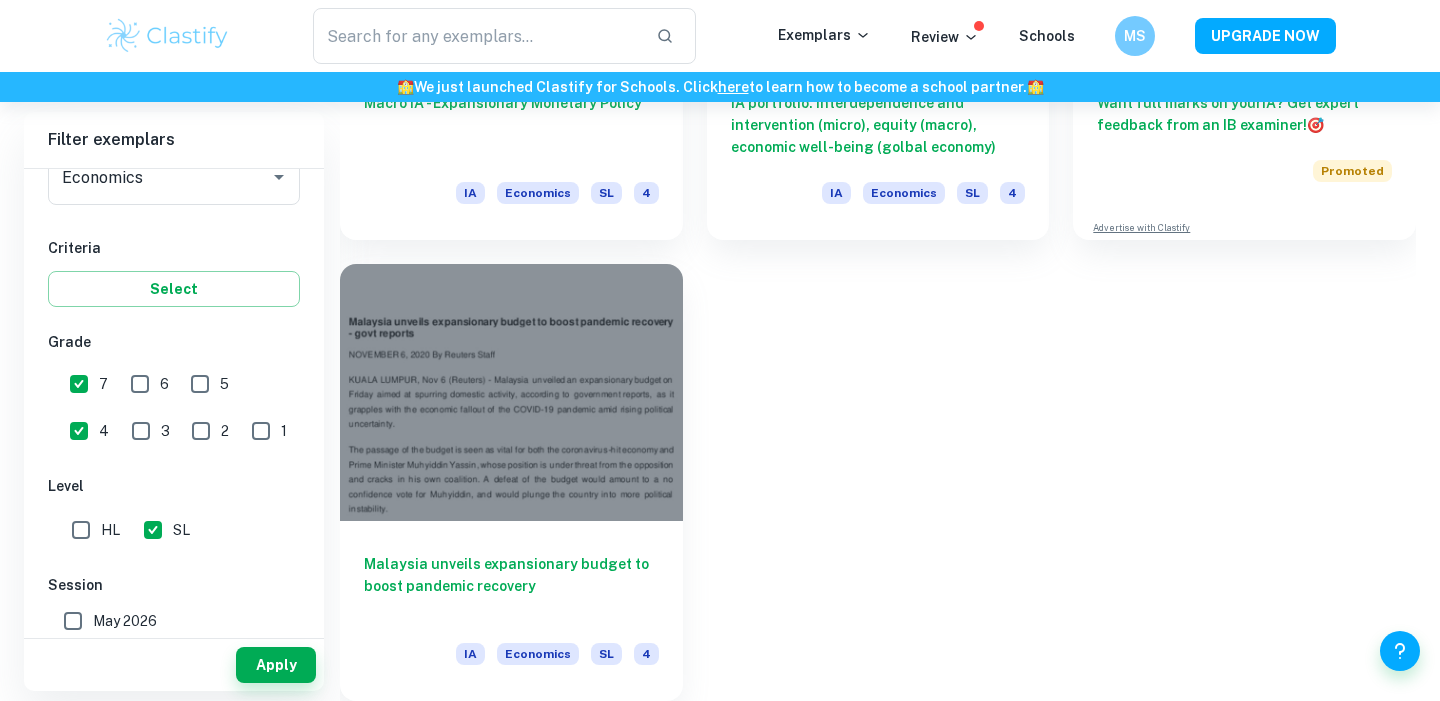 click on "4" at bounding box center [79, 431] 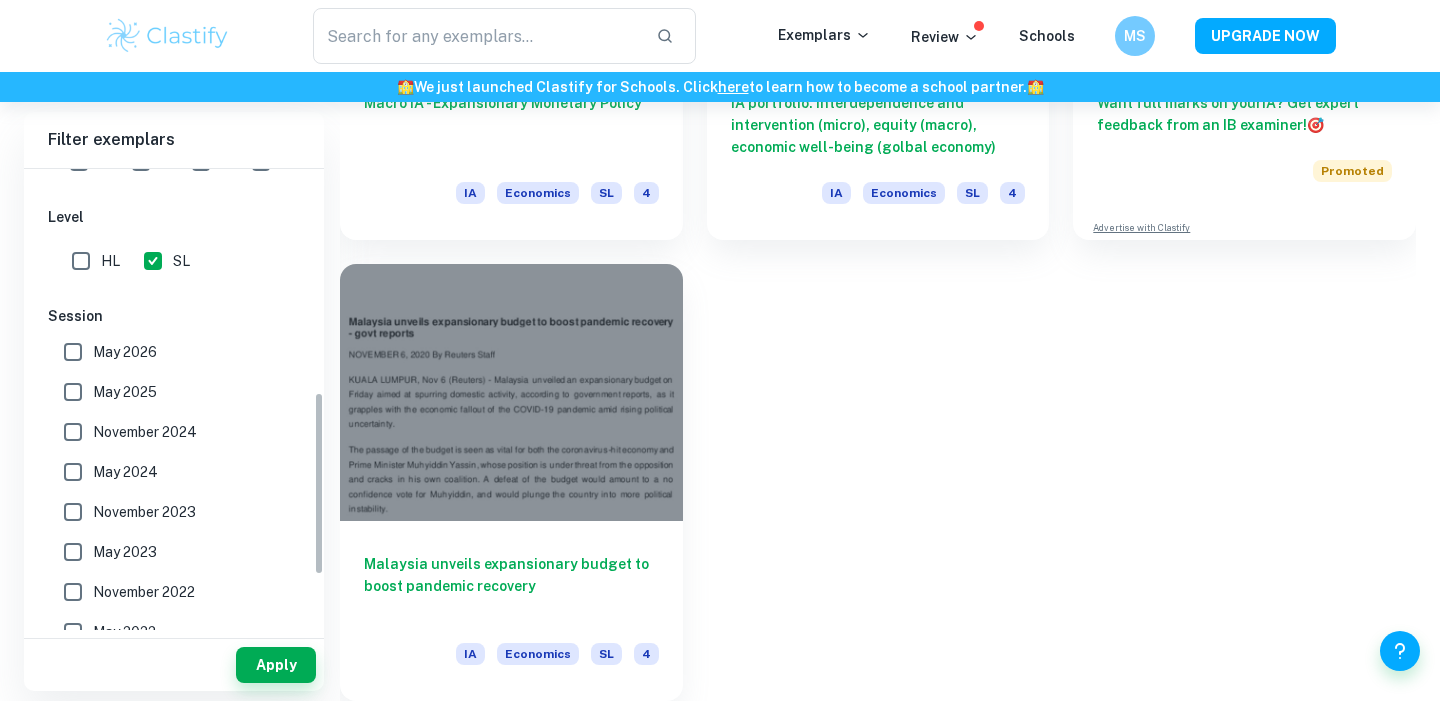 scroll, scrollTop: 565, scrollLeft: 0, axis: vertical 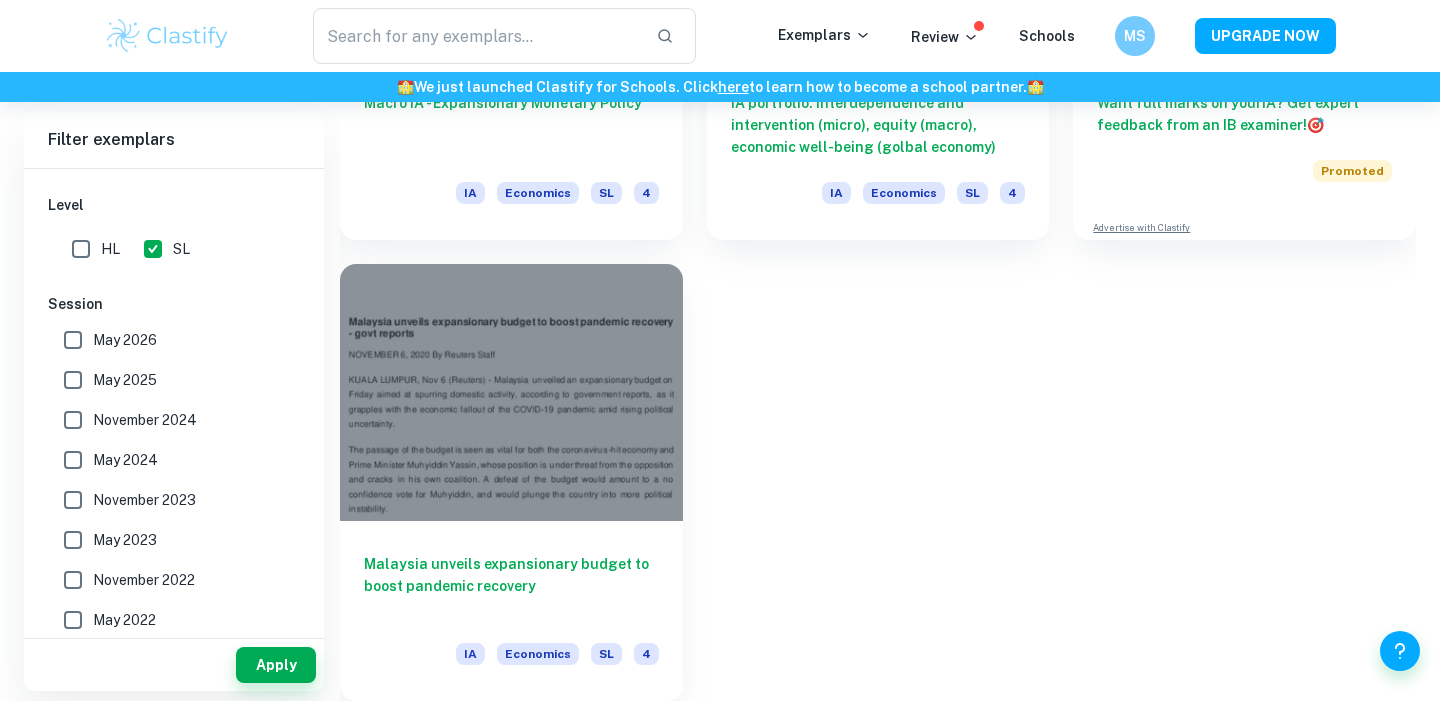 click on "May 2026" at bounding box center (73, 340) 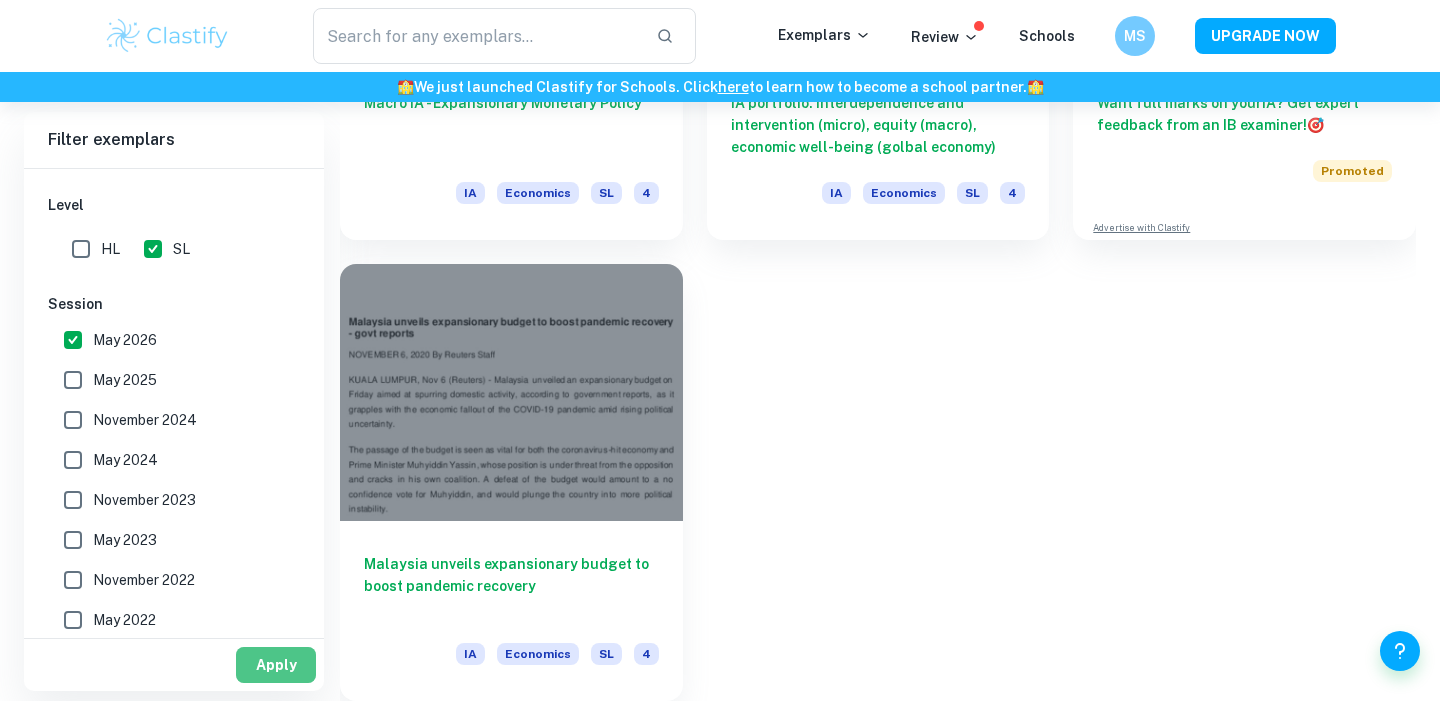 click on "Apply" at bounding box center (276, 665) 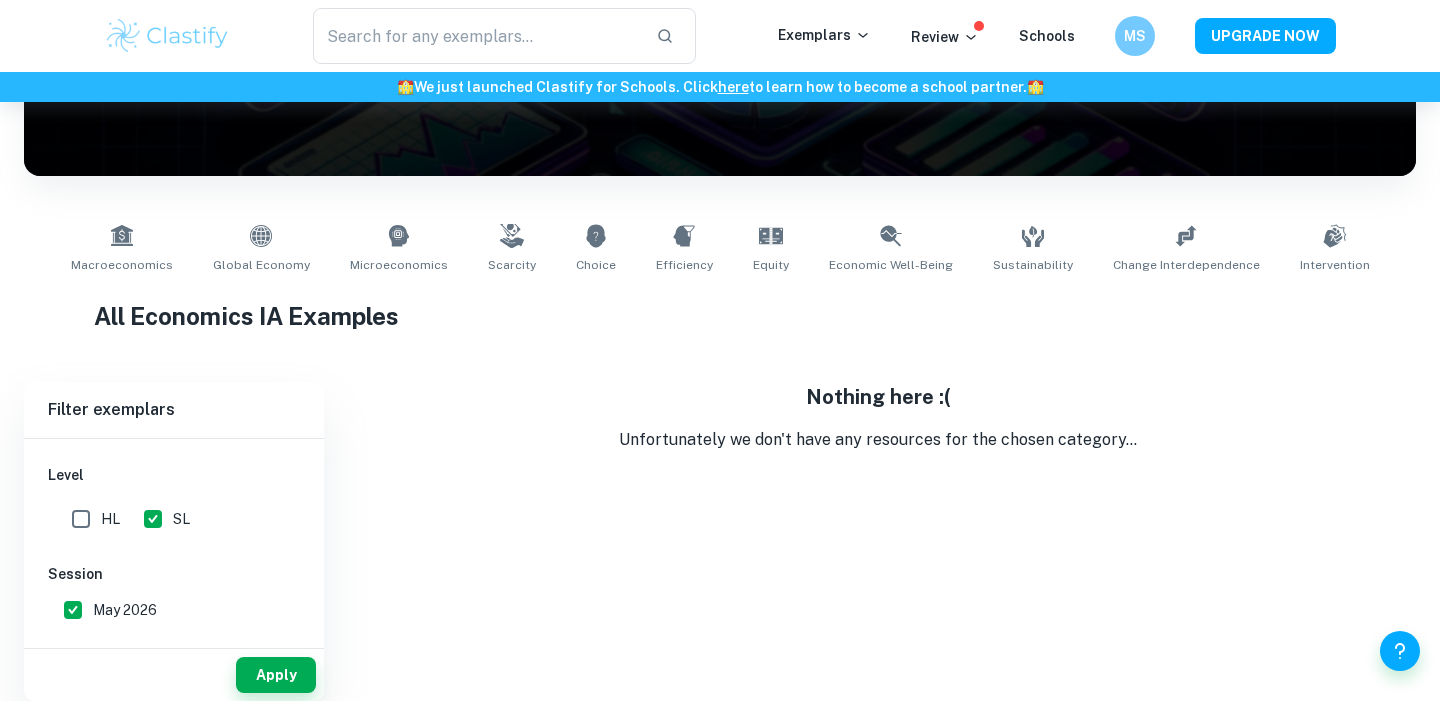 scroll, scrollTop: 273, scrollLeft: 0, axis: vertical 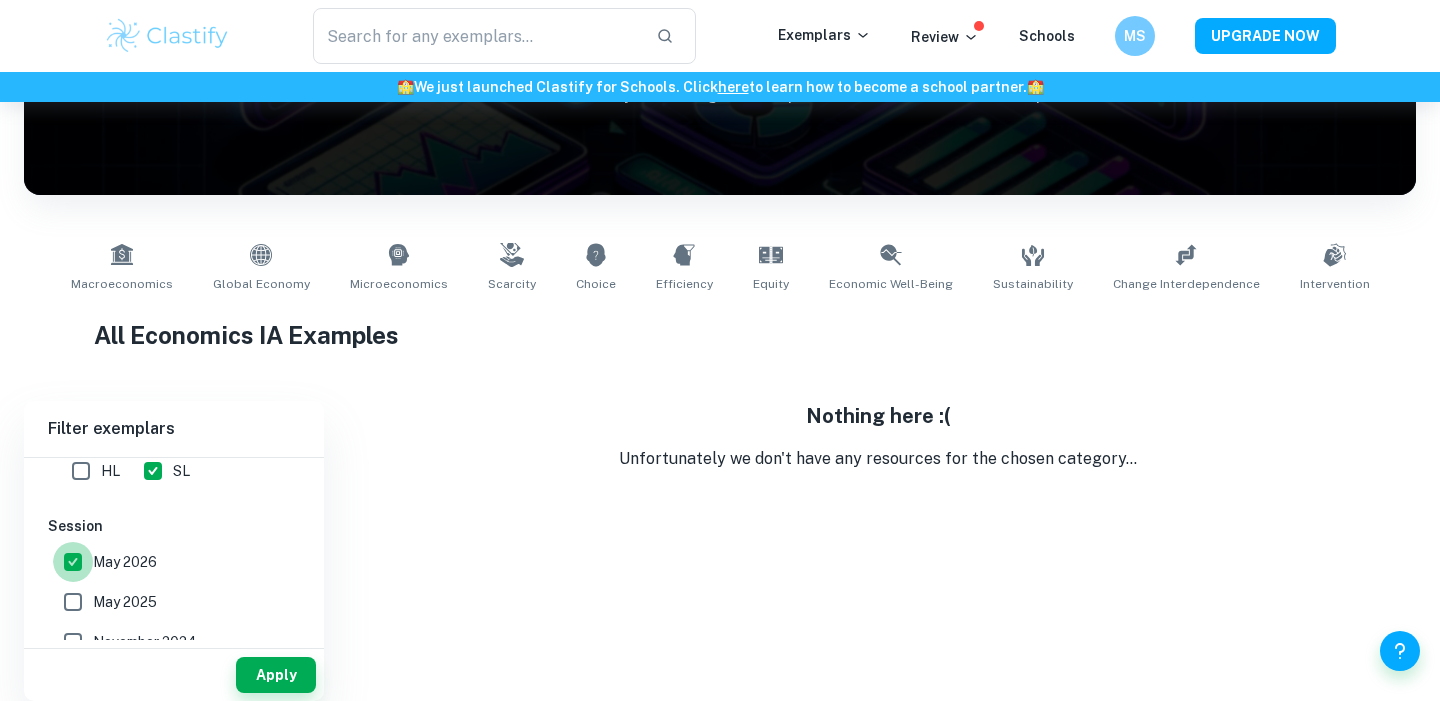 click on "May 2026" at bounding box center (73, 562) 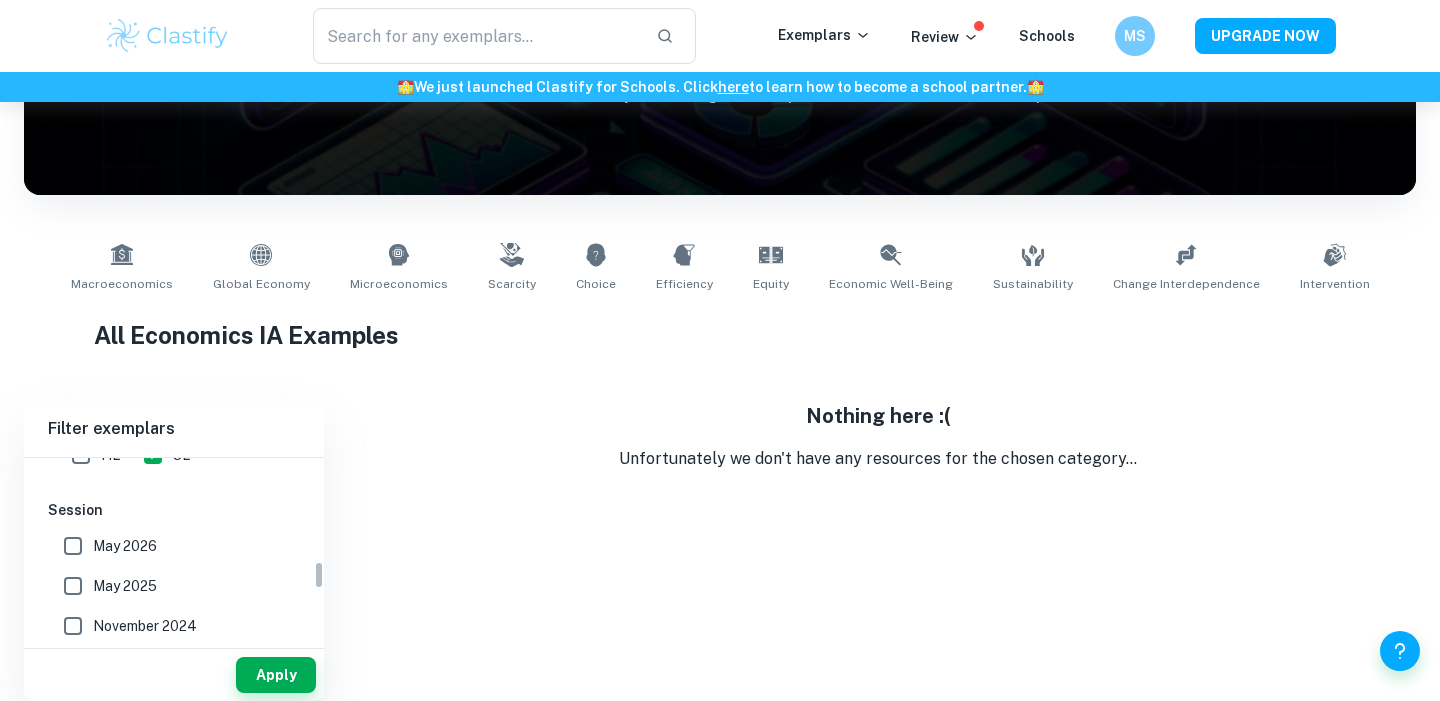 scroll, scrollTop: 658, scrollLeft: 0, axis: vertical 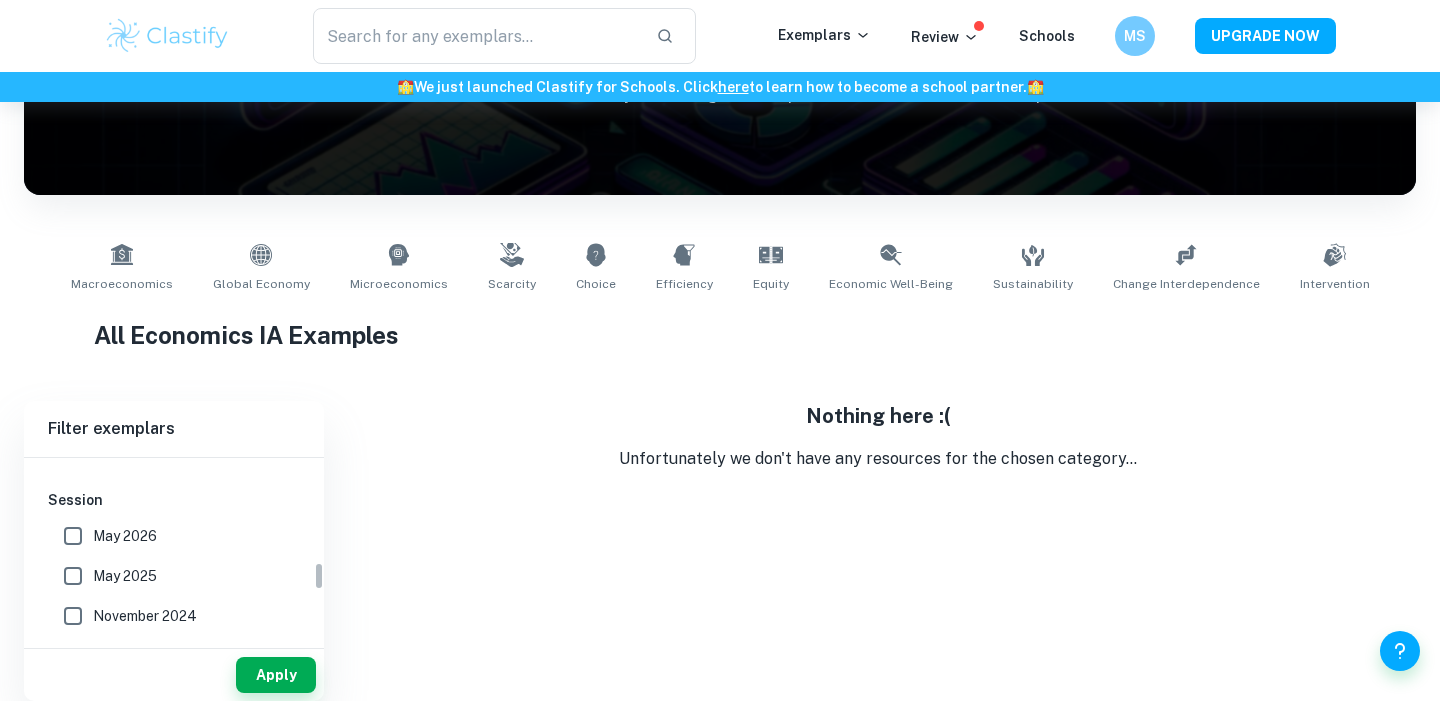 click on "May 2025" at bounding box center [73, 576] 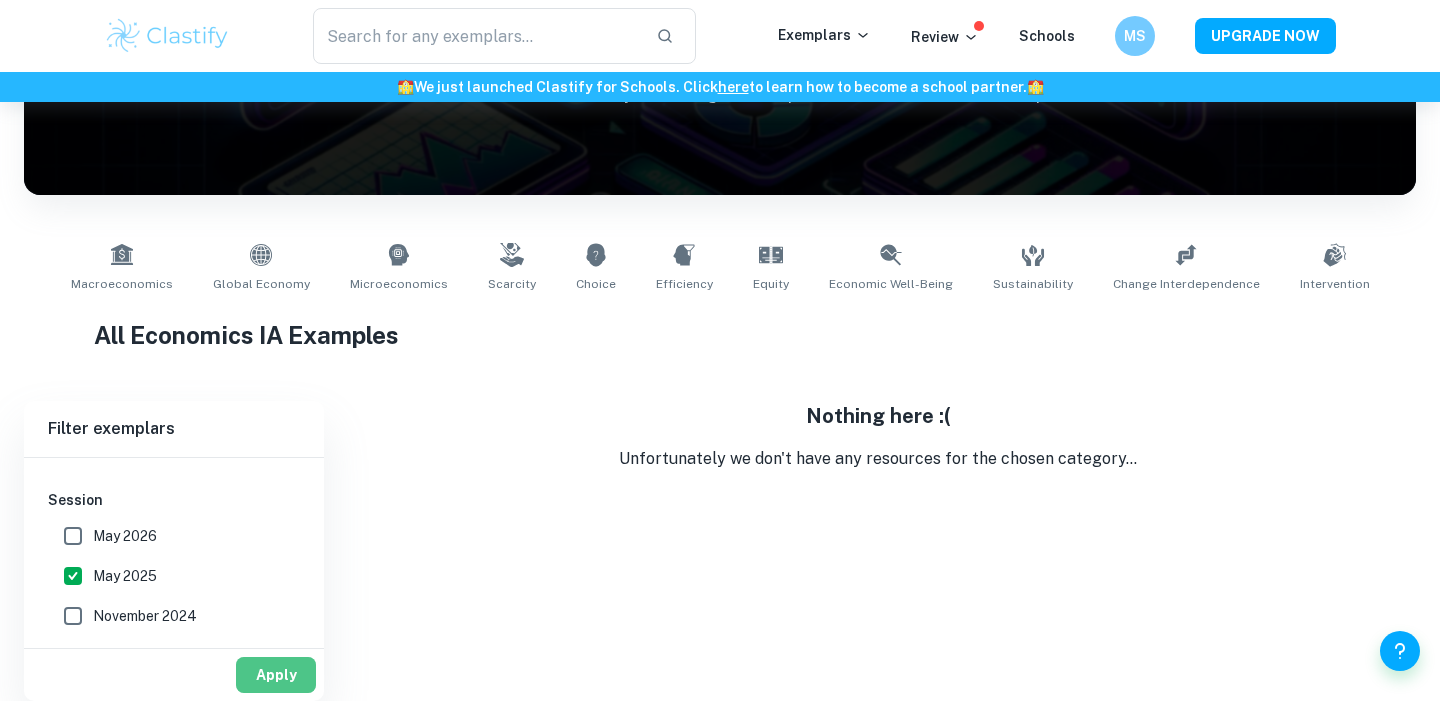 click on "Apply" at bounding box center [276, 675] 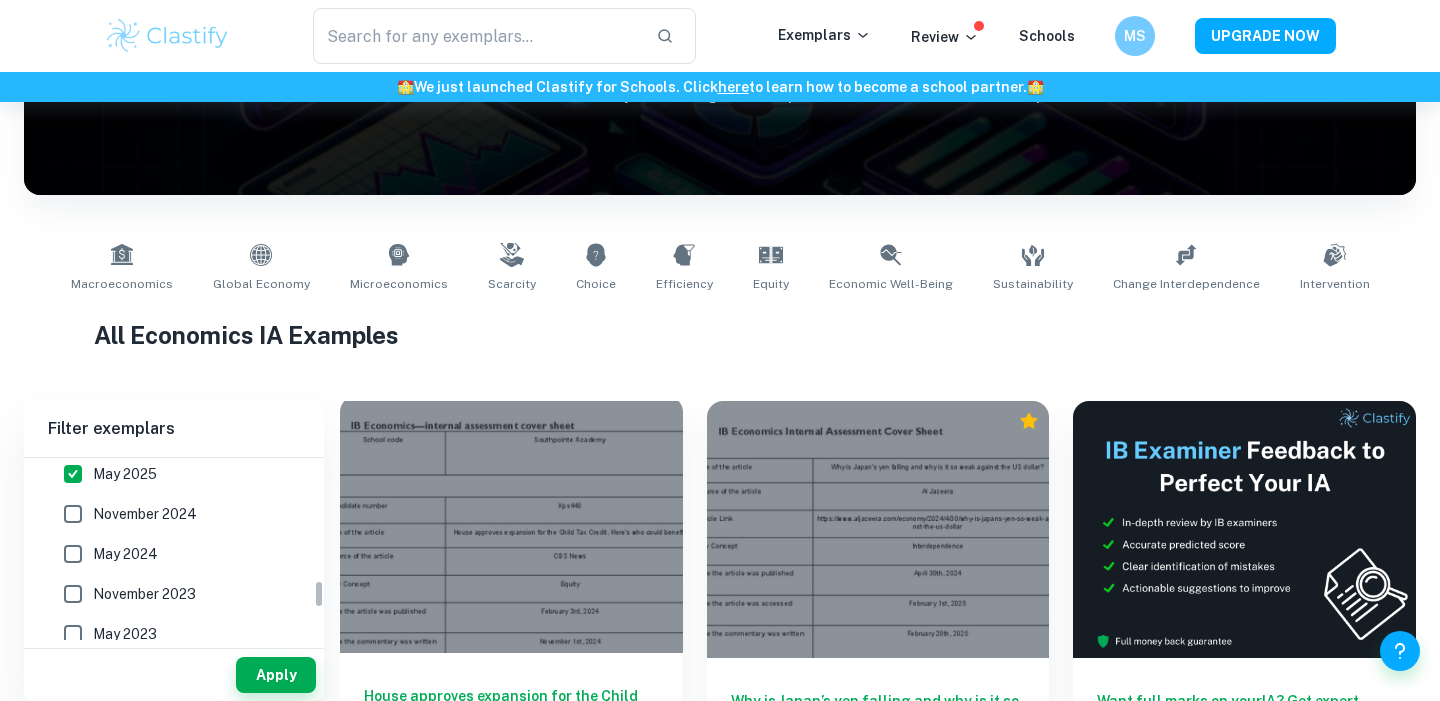 scroll, scrollTop: 775, scrollLeft: 0, axis: vertical 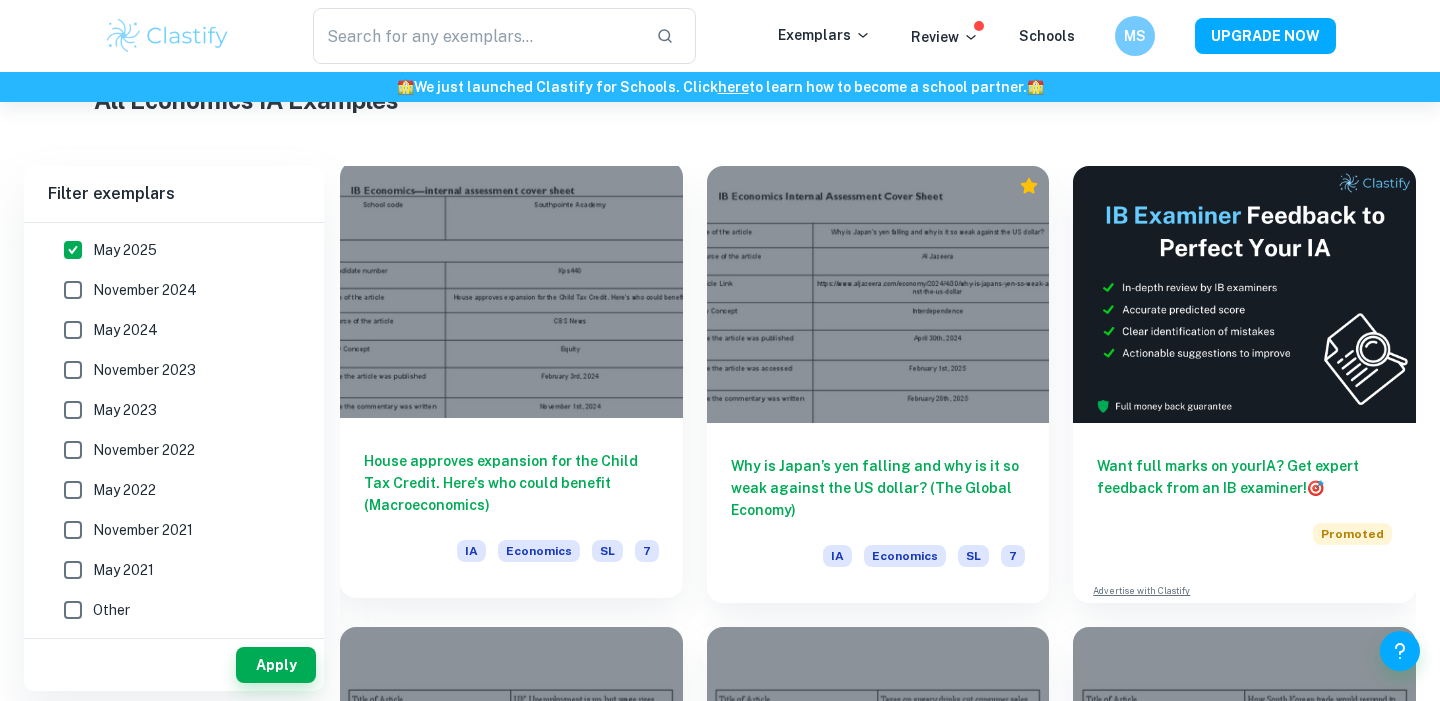 click on "House approves expansion for the Child Tax Credit. Here's who could benefit (Macroeconomics)" at bounding box center (511, 483) 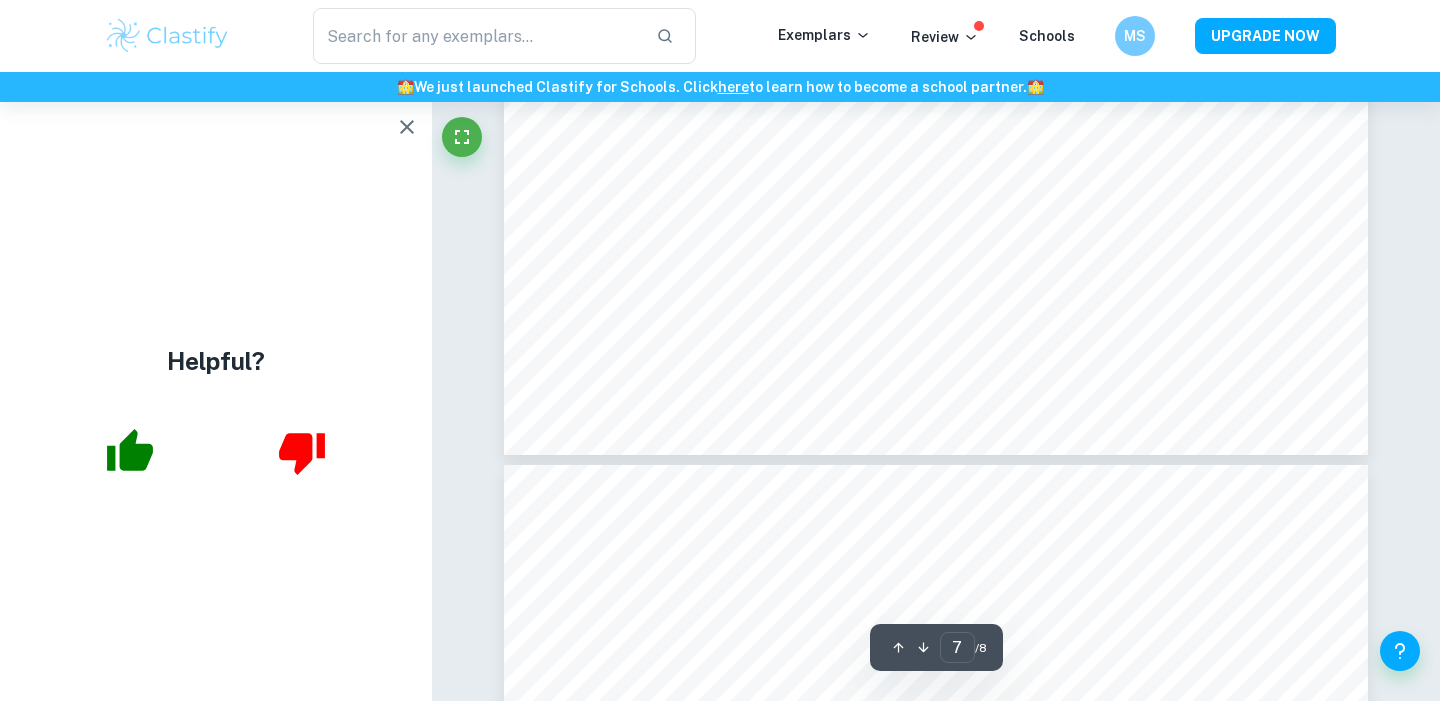 scroll, scrollTop: 8571, scrollLeft: 0, axis: vertical 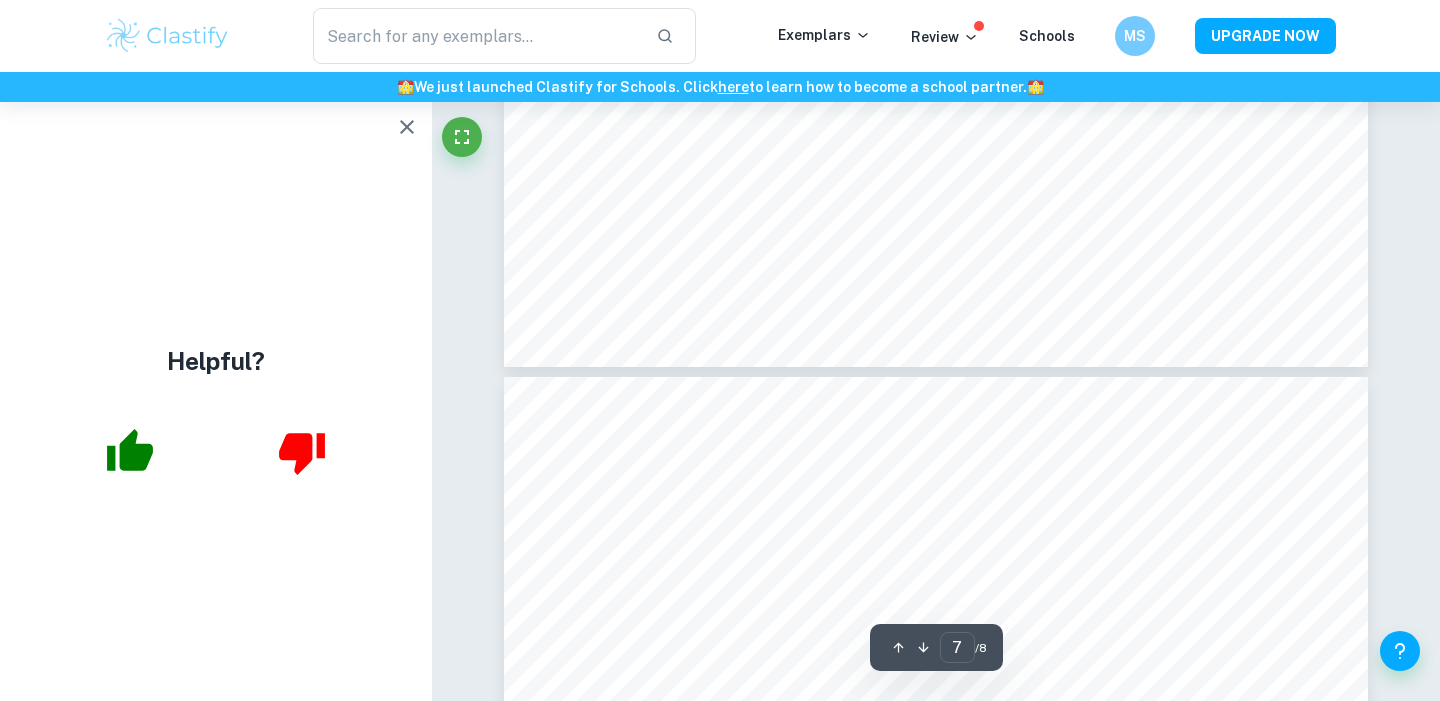 type on "8" 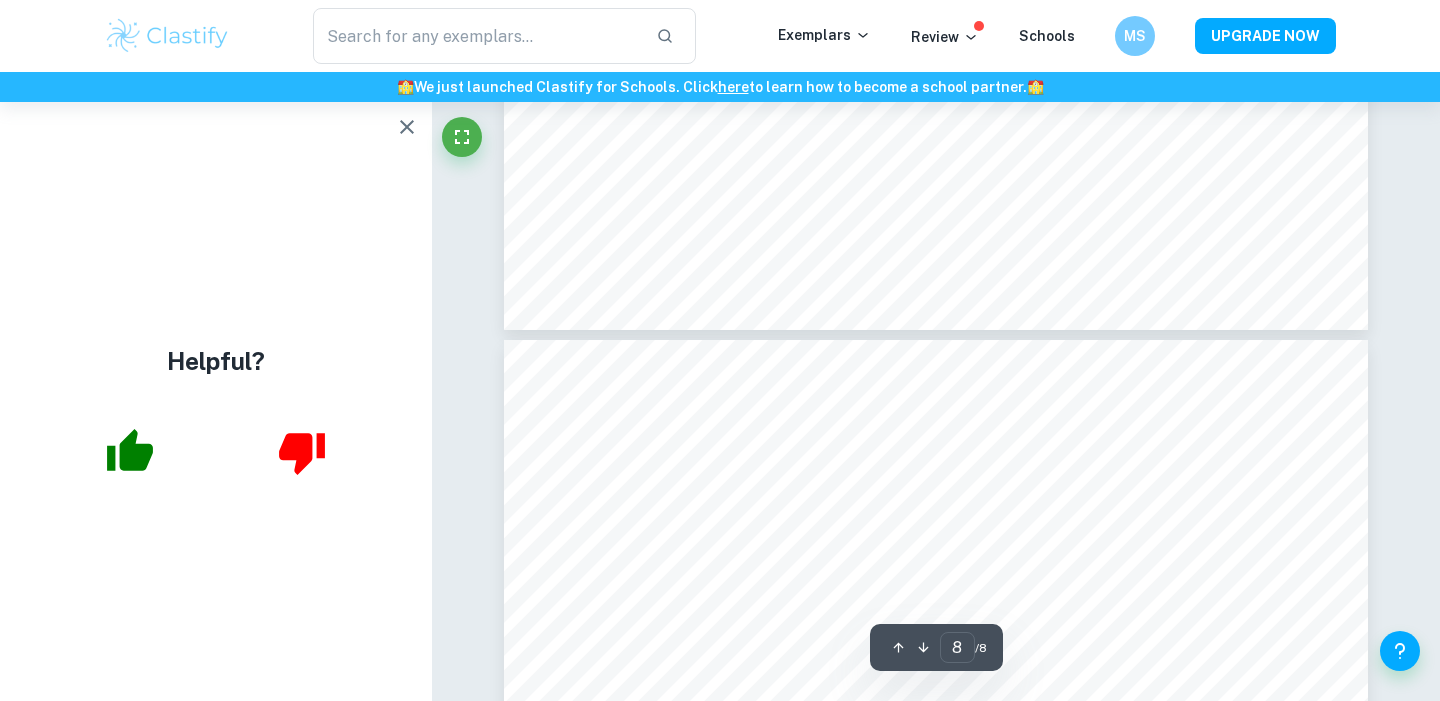 scroll, scrollTop: 8681, scrollLeft: 0, axis: vertical 